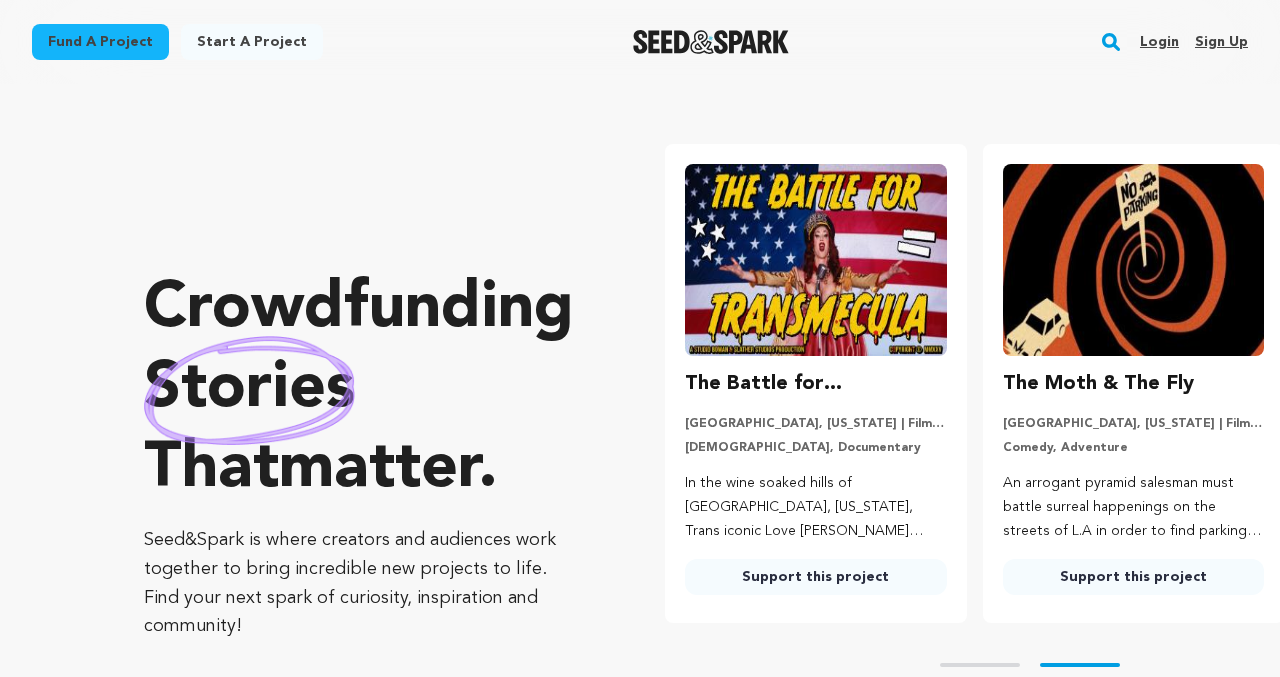 scroll, scrollTop: 29, scrollLeft: 0, axis: vertical 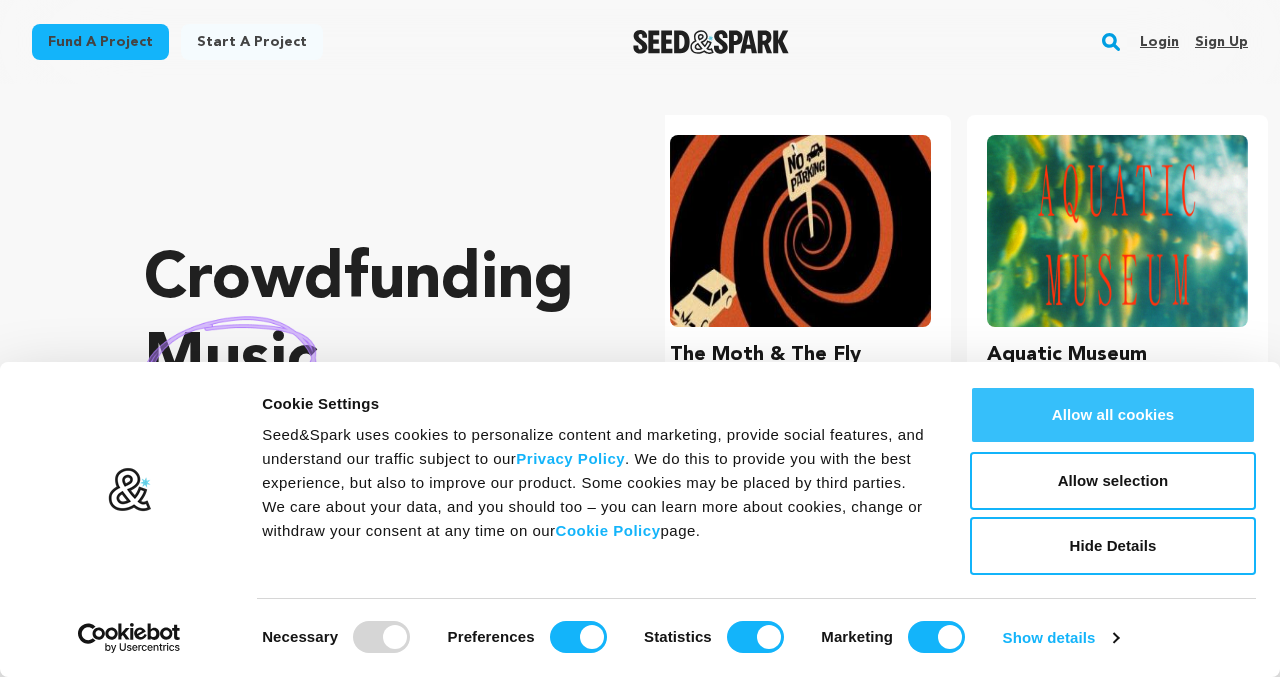 click on "Allow all cookies" at bounding box center [1113, 415] 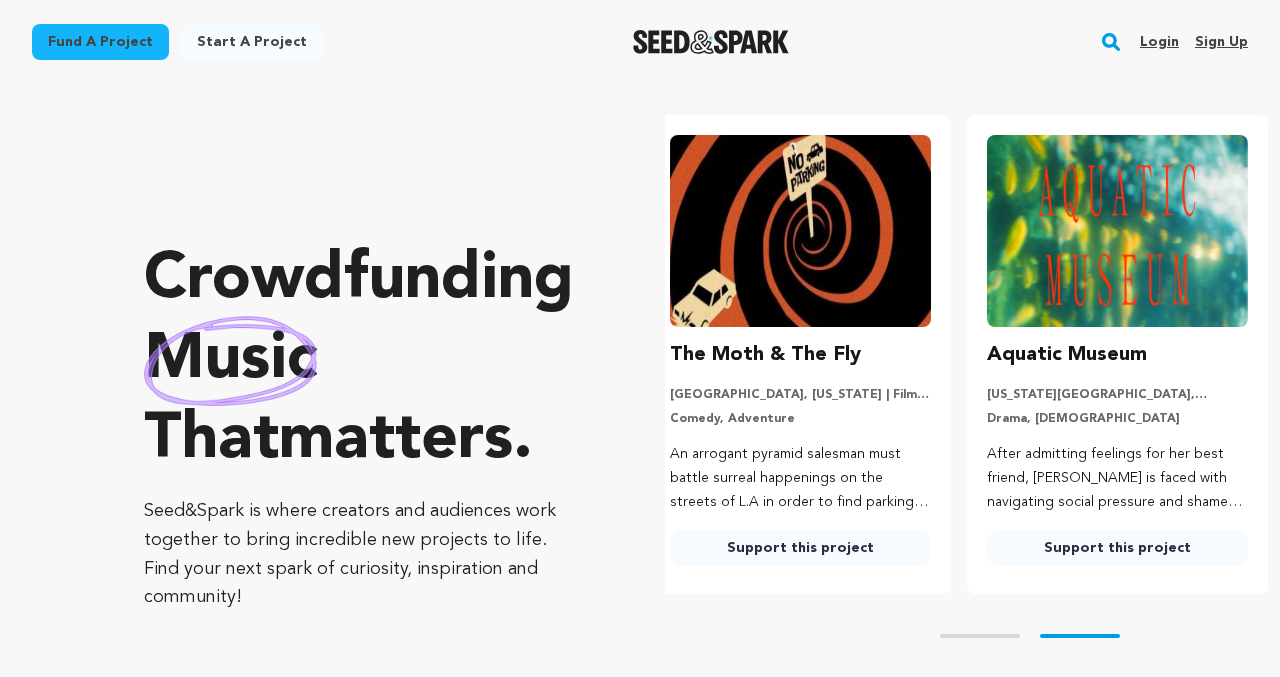 click on "Login" at bounding box center [1159, 42] 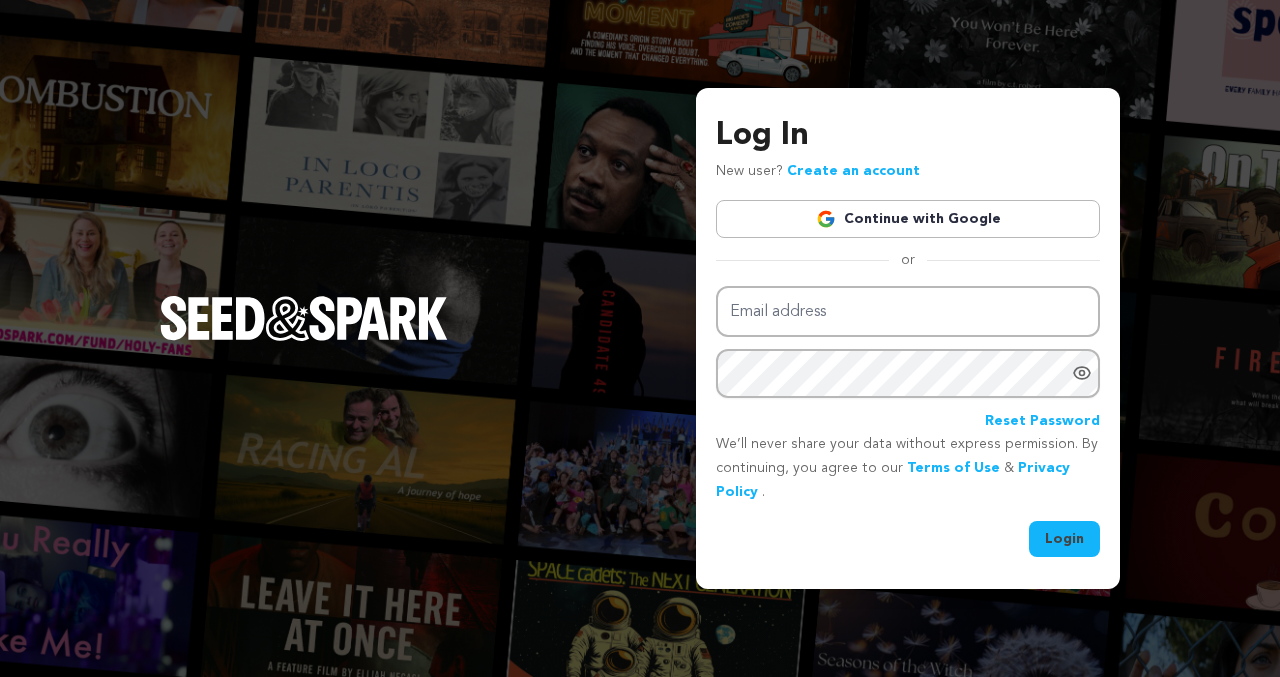 scroll, scrollTop: 0, scrollLeft: 0, axis: both 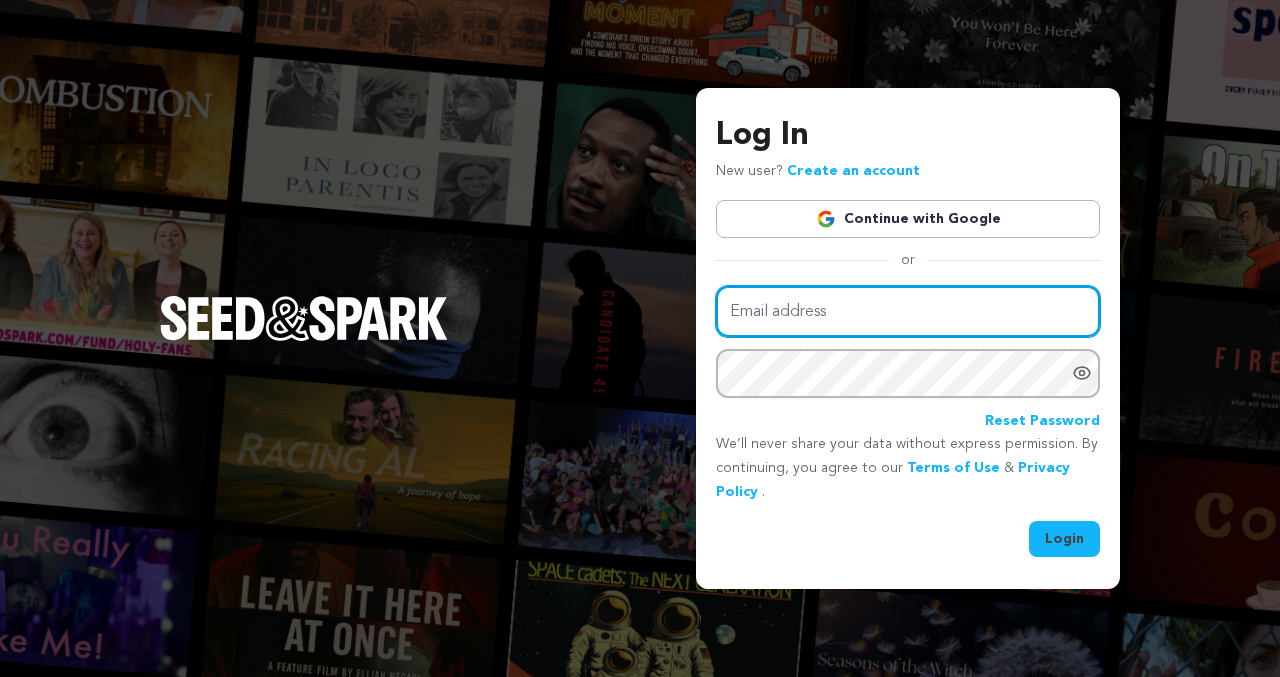 click on "Email address" at bounding box center [908, 311] 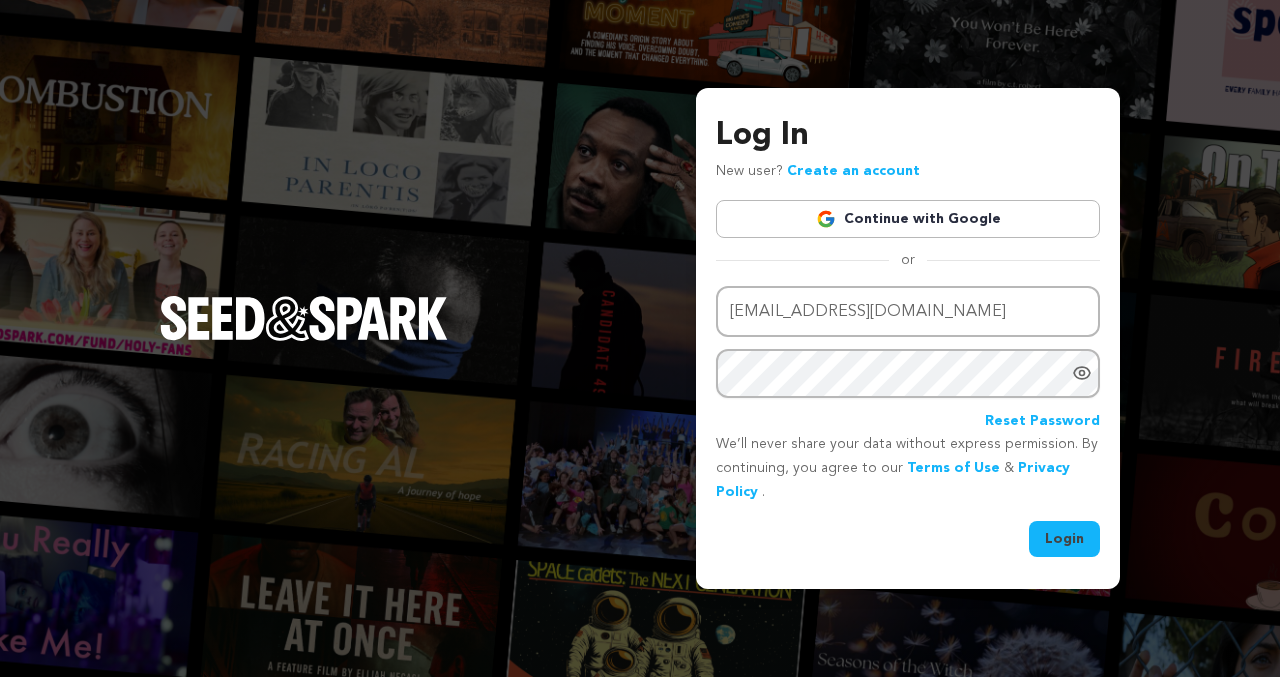 click on "Login" at bounding box center (1064, 539) 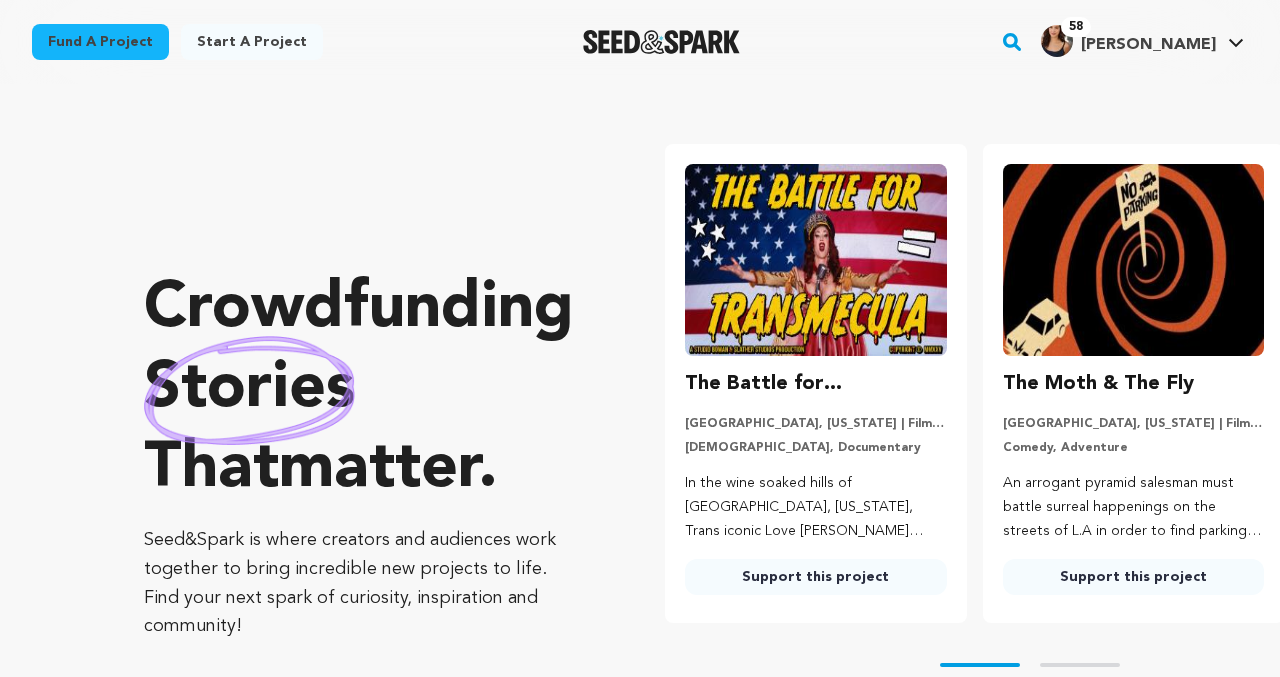scroll, scrollTop: 0, scrollLeft: 0, axis: both 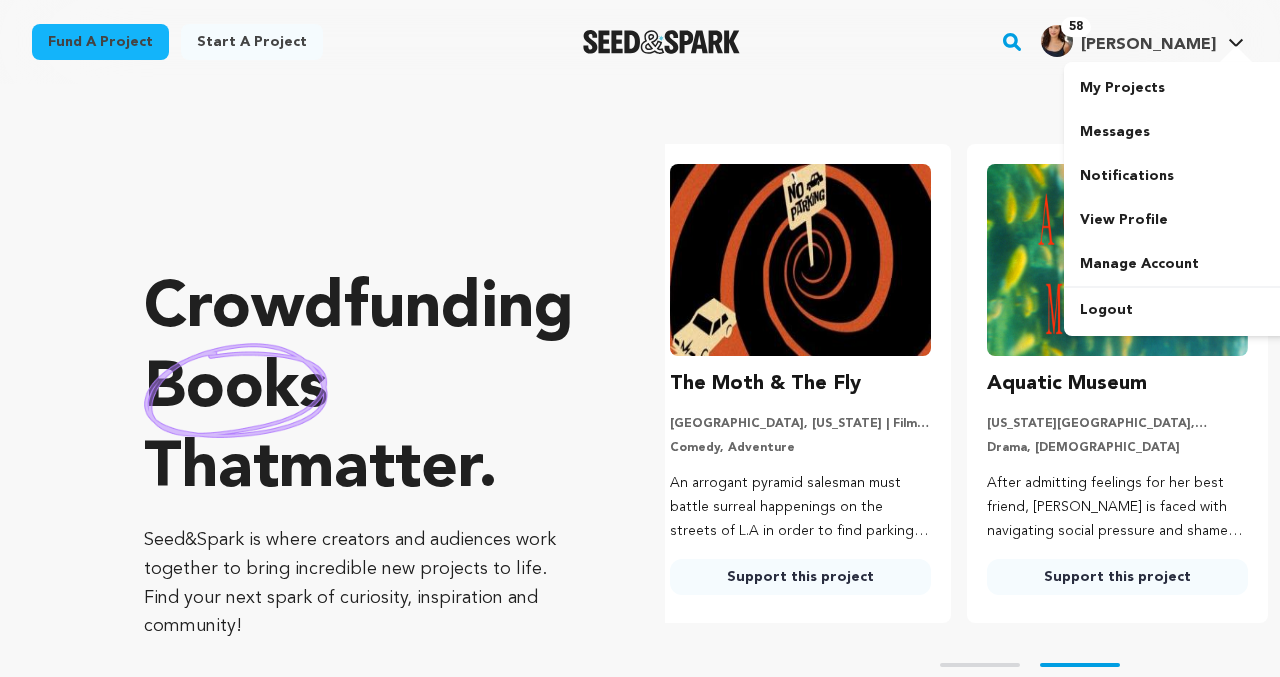 click at bounding box center [1057, 41] 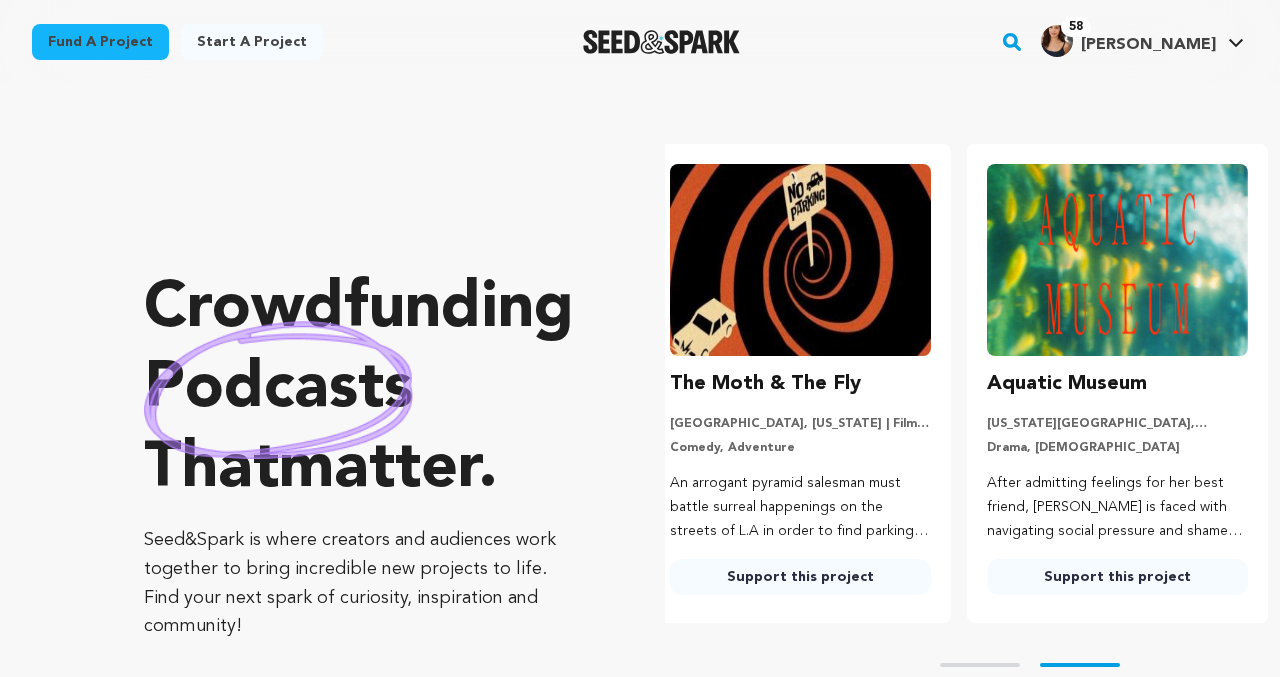 click 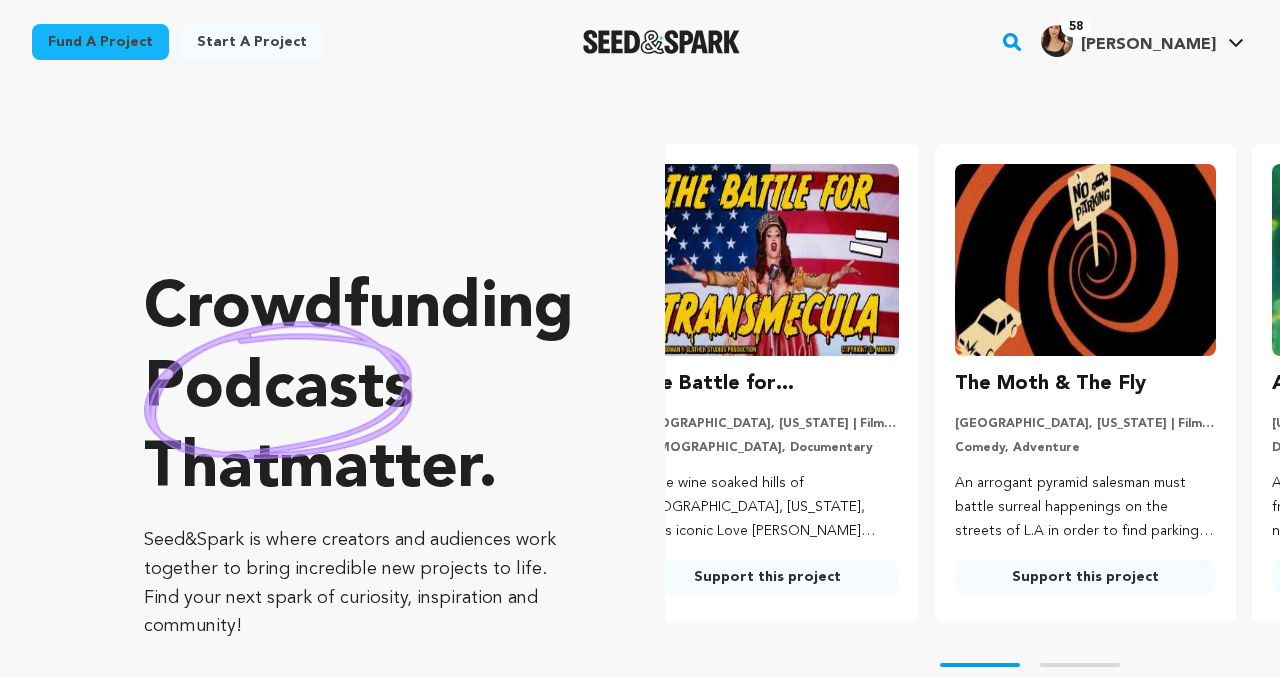 scroll, scrollTop: 0, scrollLeft: 0, axis: both 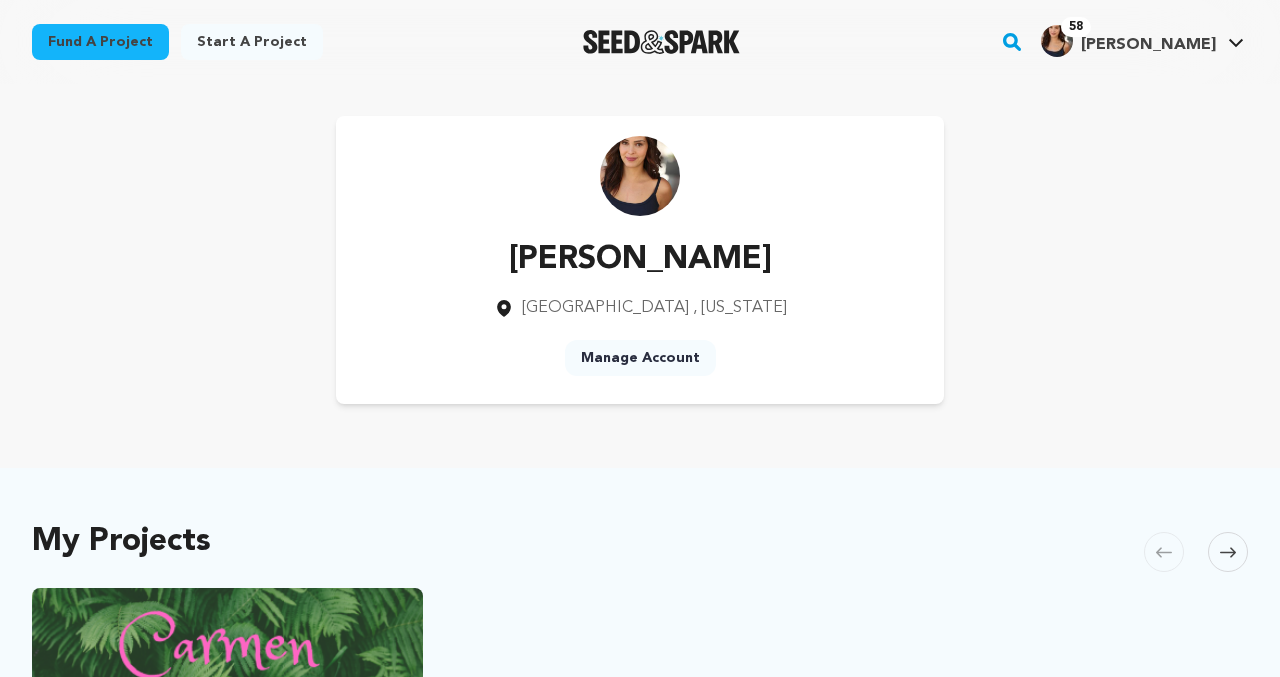 click at bounding box center (1057, 41) 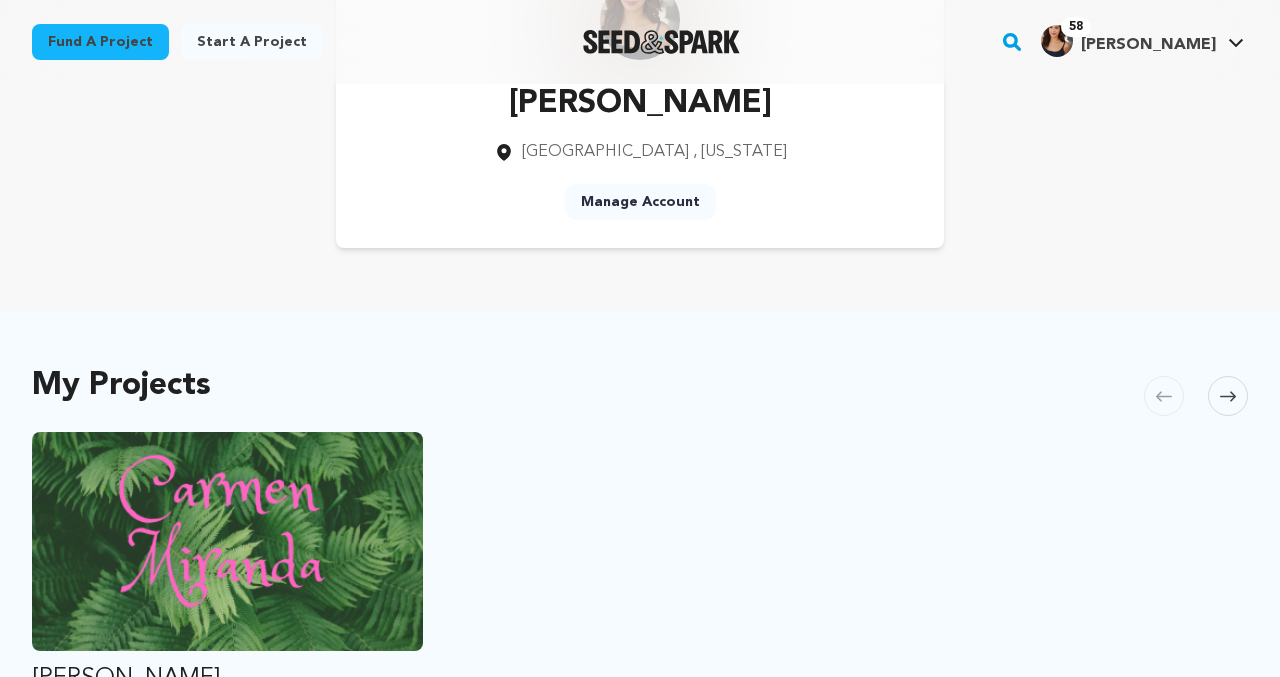 scroll, scrollTop: 203, scrollLeft: 0, axis: vertical 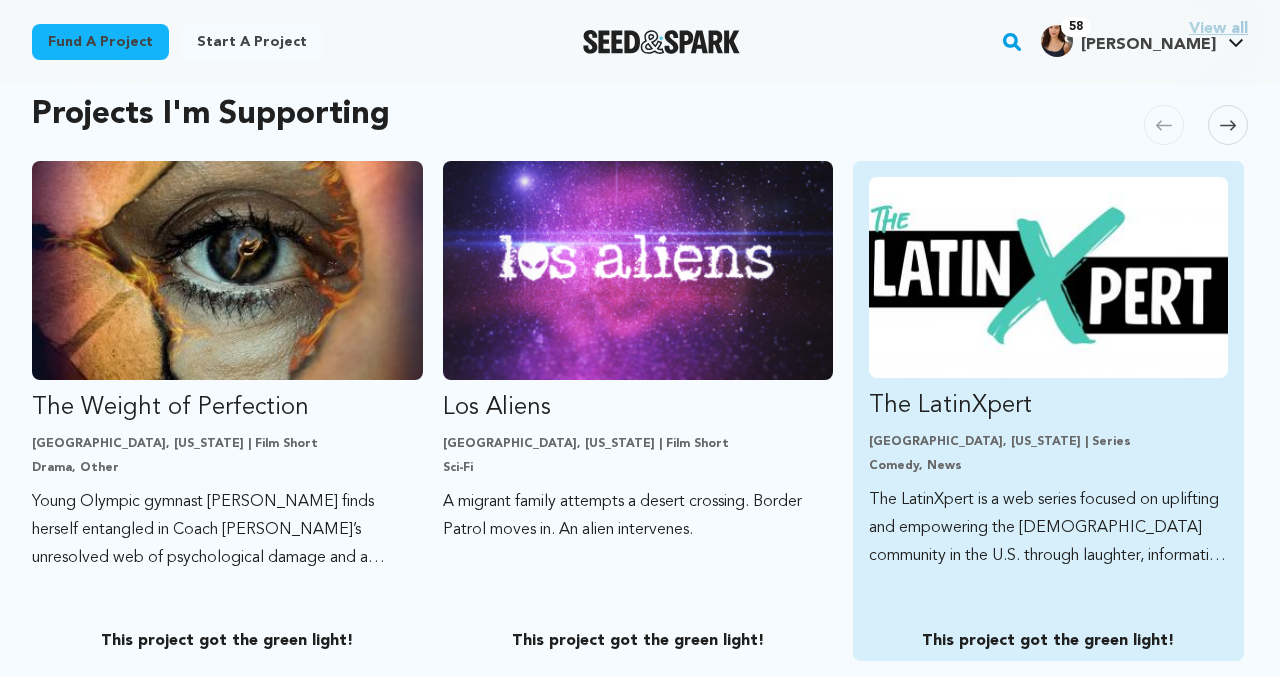 click at bounding box center [1048, 277] 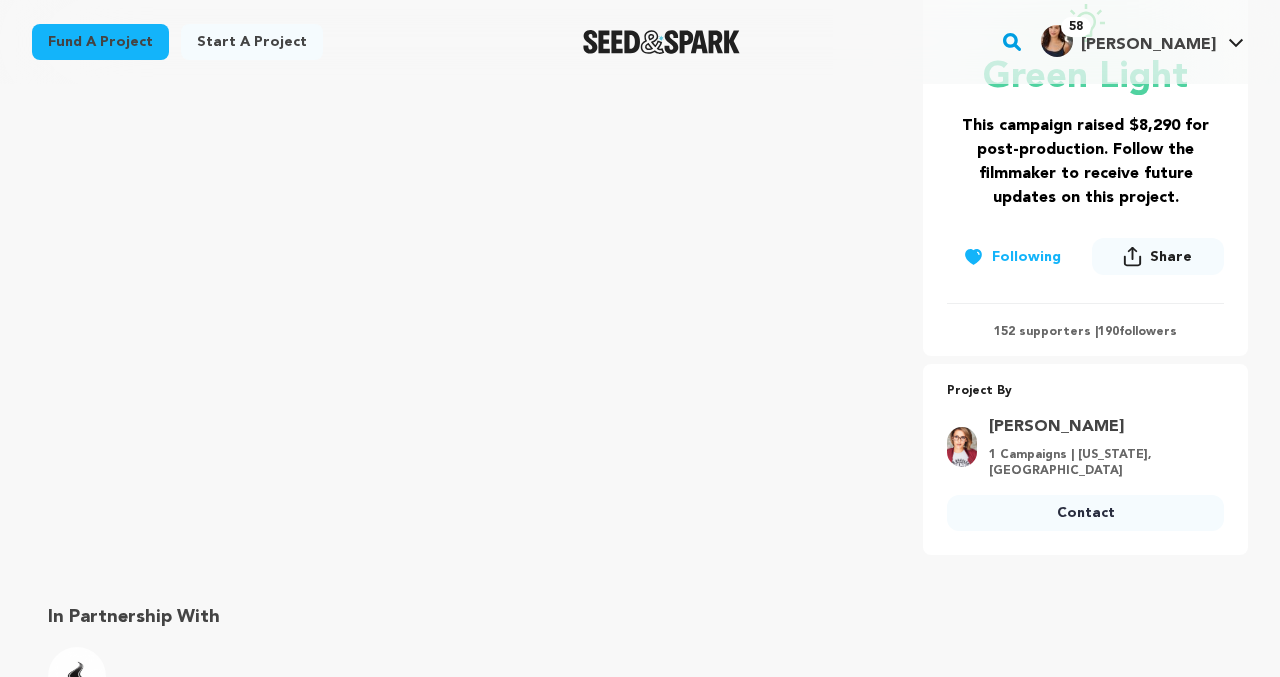 scroll, scrollTop: 422, scrollLeft: 0, axis: vertical 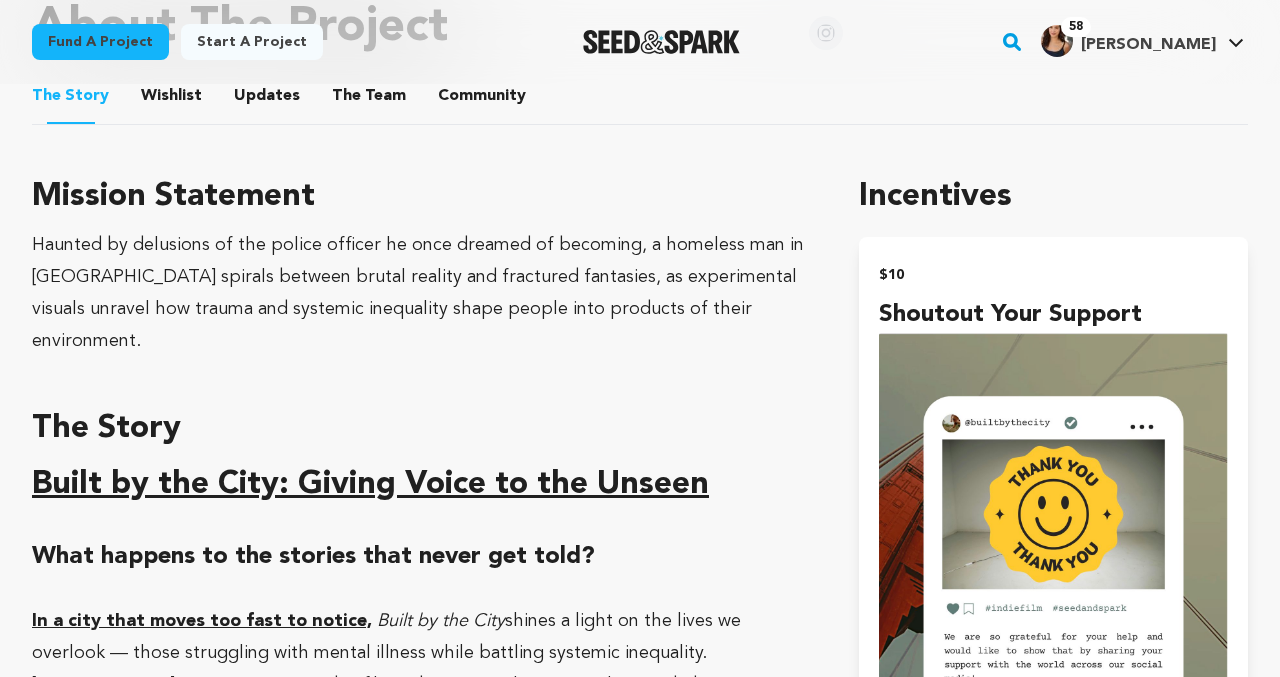 click on "Fund a project" at bounding box center [100, 42] 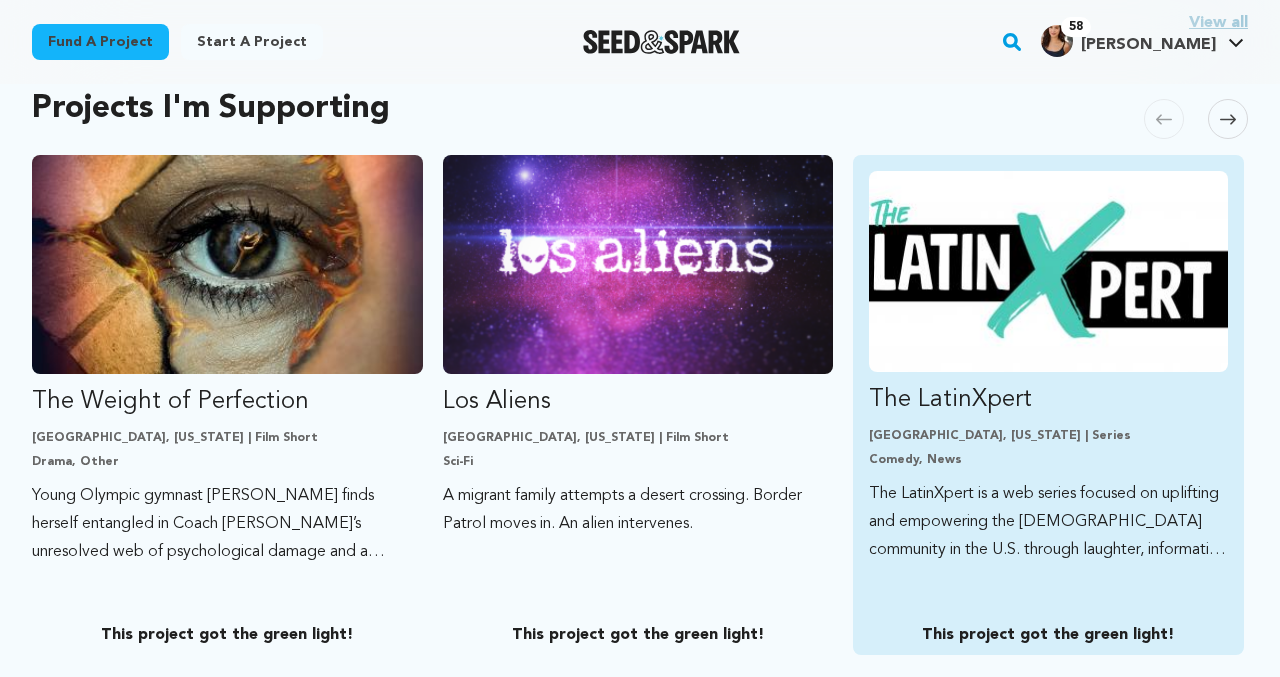 scroll, scrollTop: 1116, scrollLeft: 0, axis: vertical 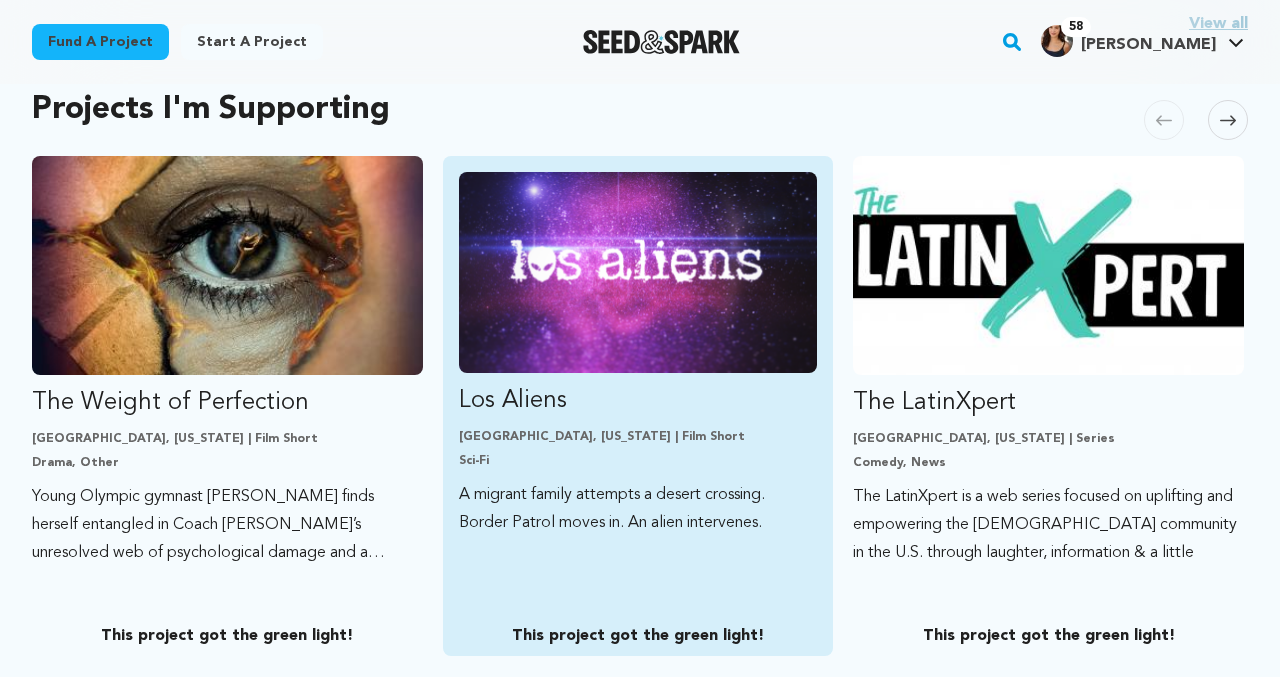 click at bounding box center [638, 272] 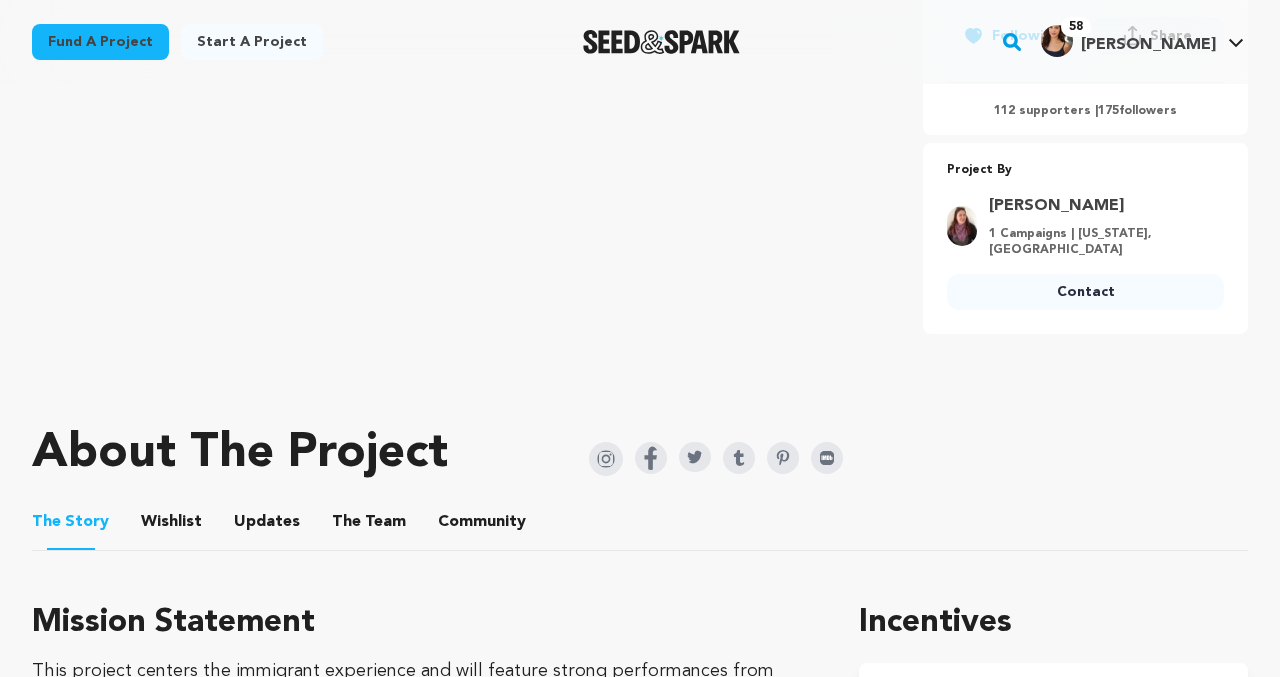 scroll, scrollTop: 0, scrollLeft: 0, axis: both 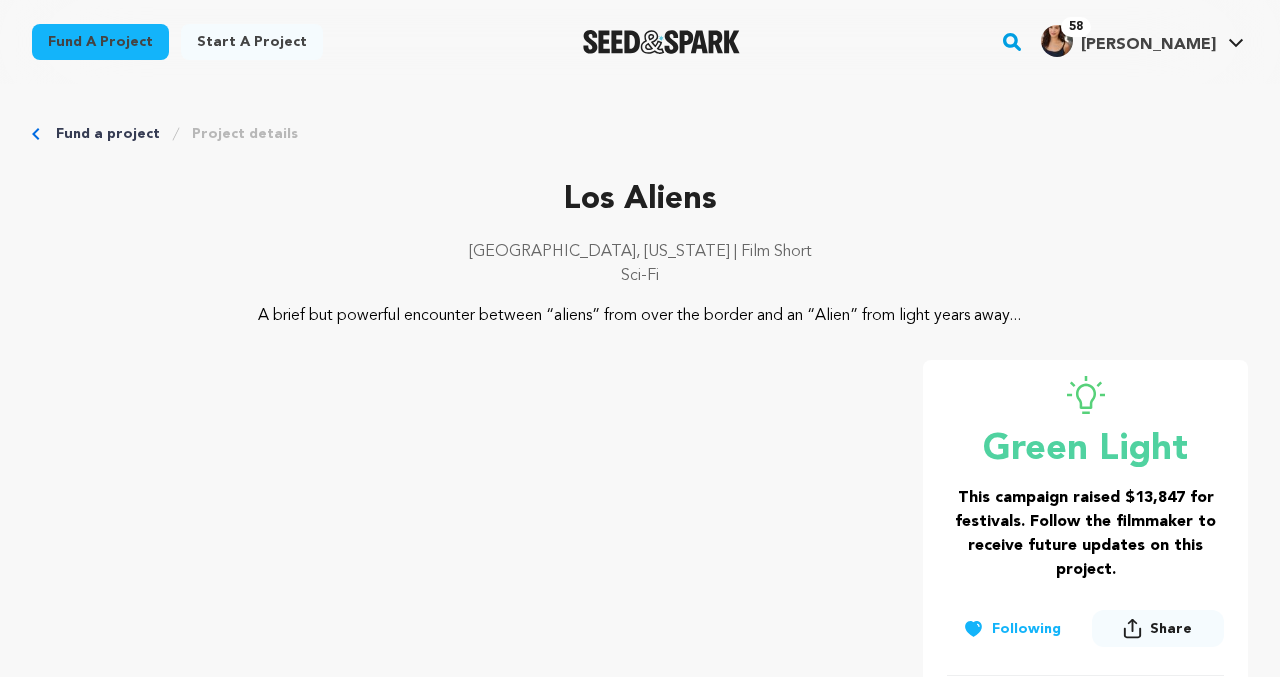 click on "58
Melissa R." at bounding box center (1128, 41) 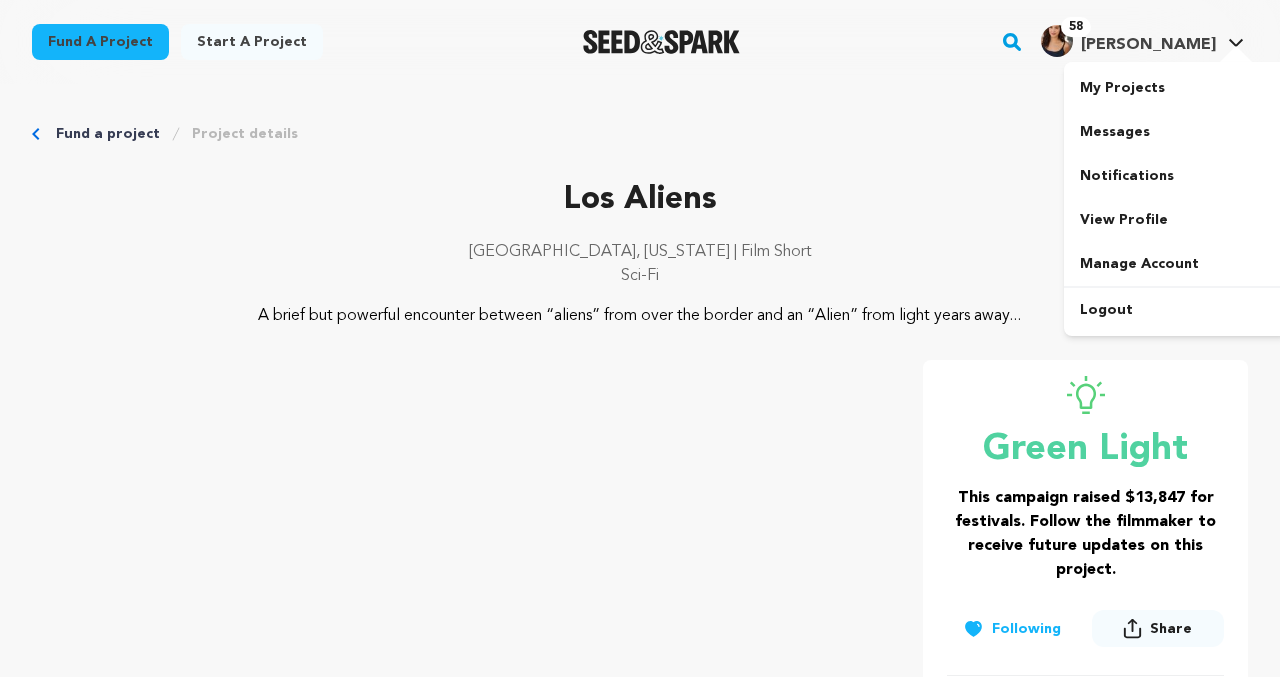 click 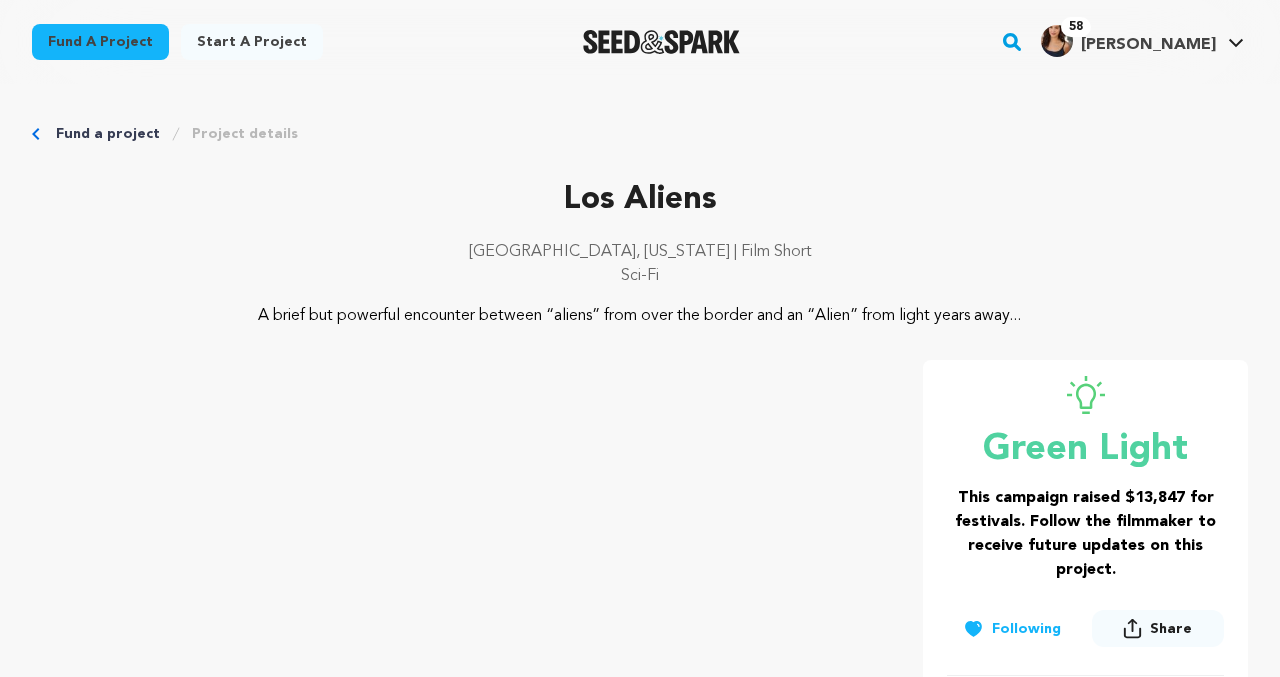 click 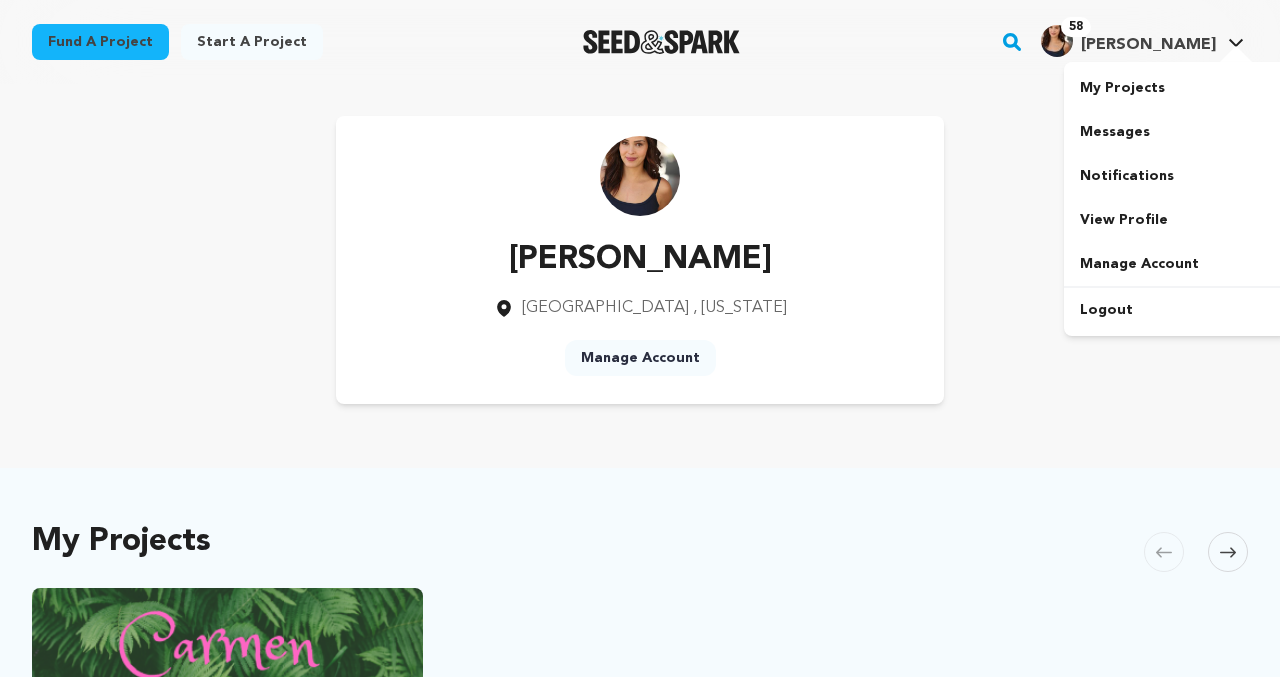 scroll, scrollTop: 0, scrollLeft: 0, axis: both 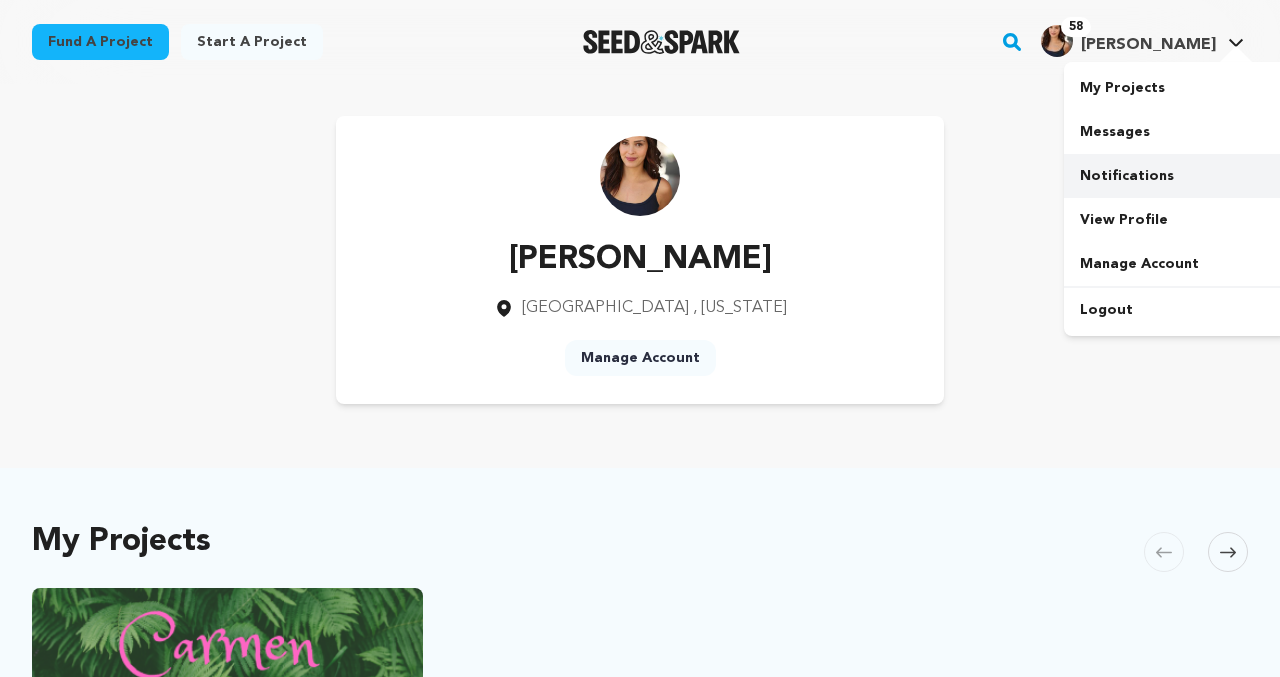 click on "Notifications" at bounding box center (1176, 176) 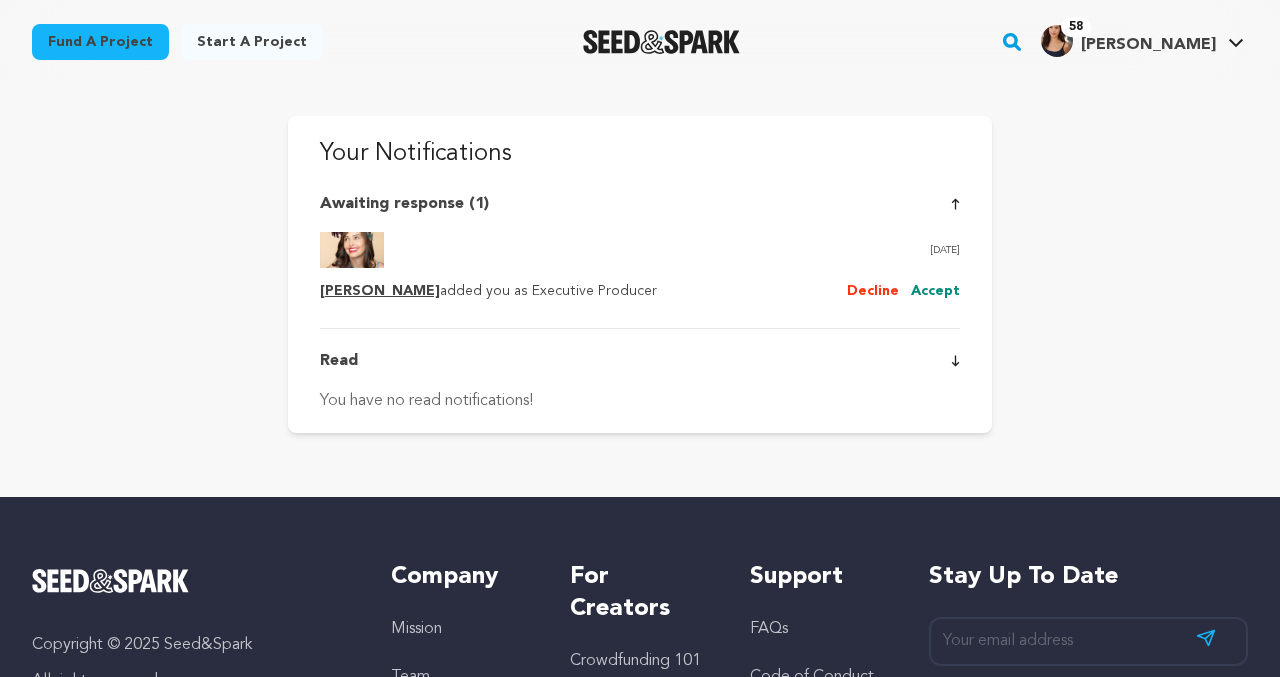 scroll, scrollTop: 0, scrollLeft: 0, axis: both 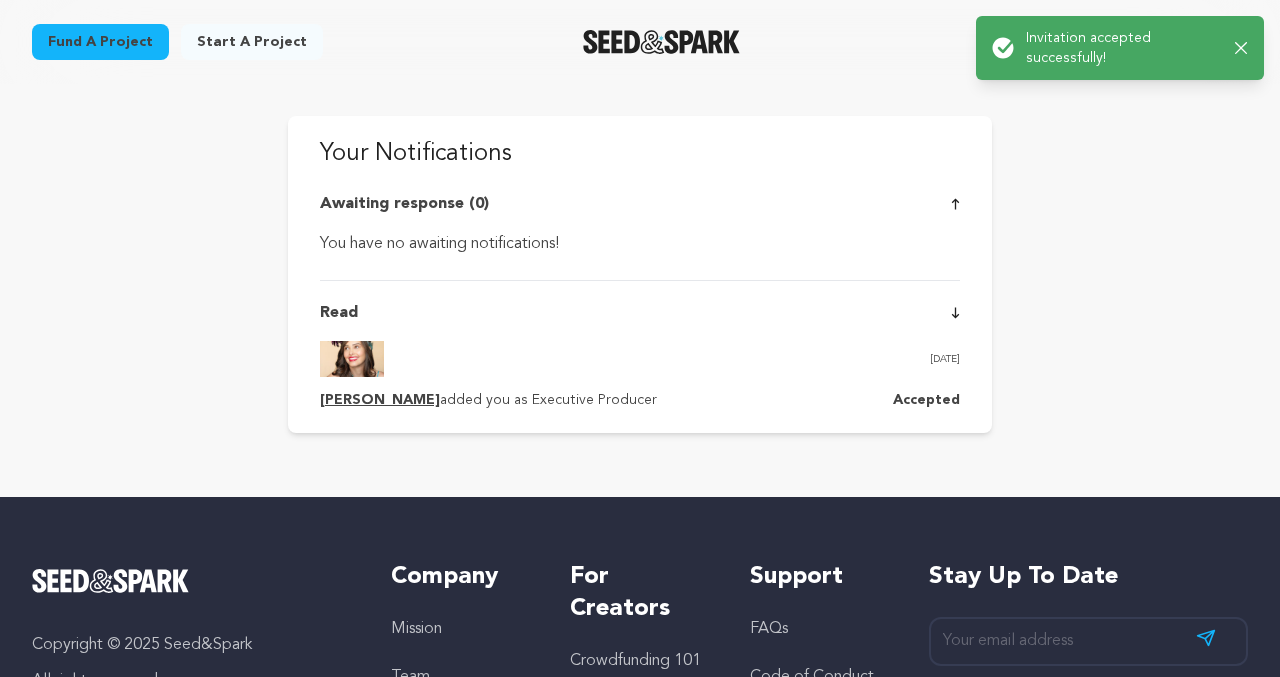 click 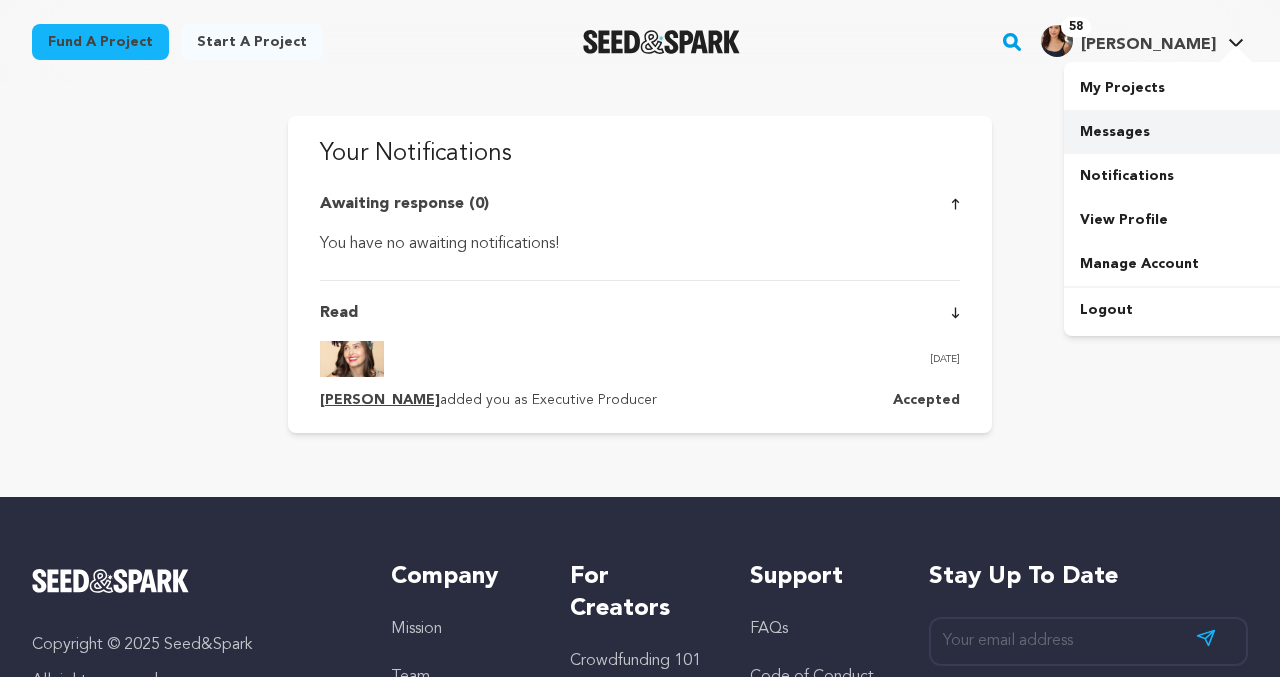 click on "Messages" at bounding box center (1176, 132) 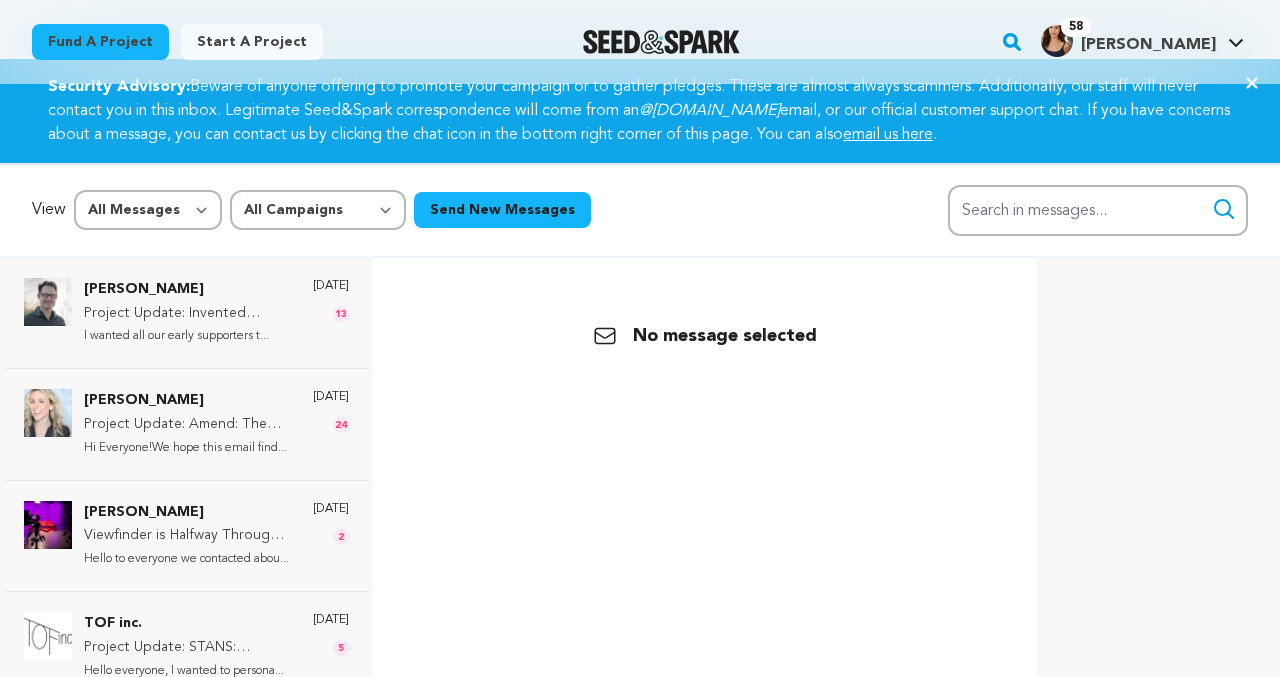scroll, scrollTop: 0, scrollLeft: 0, axis: both 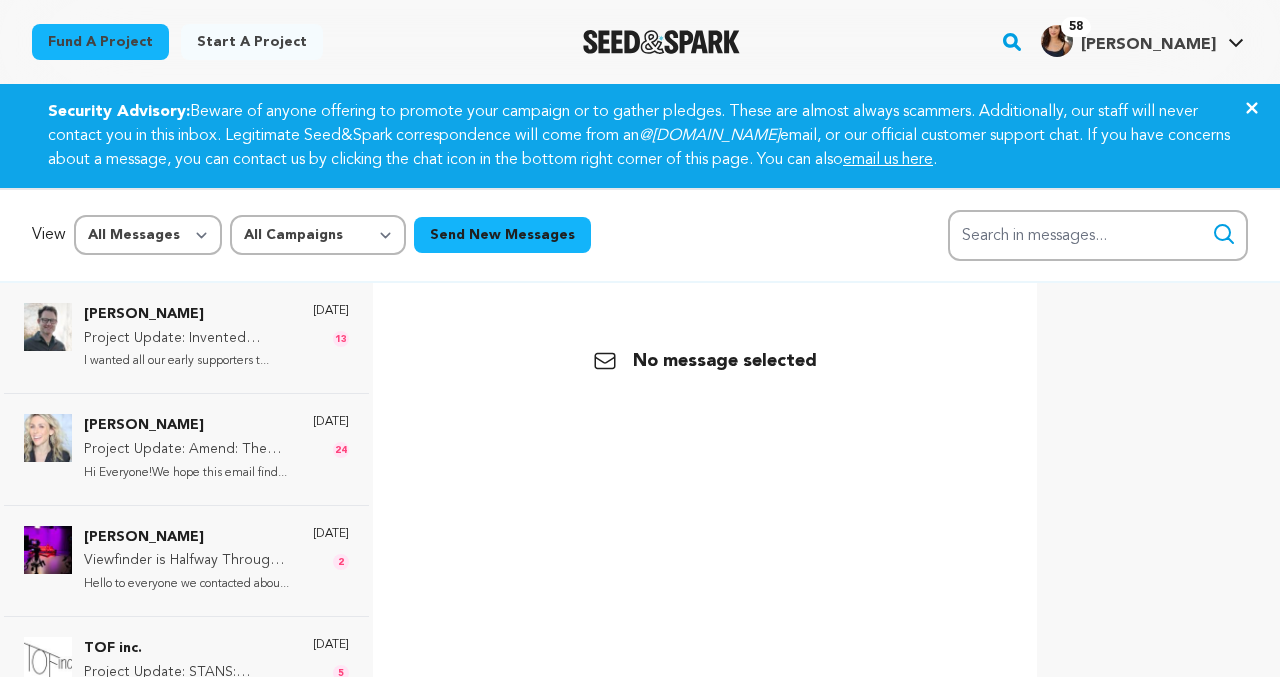 click 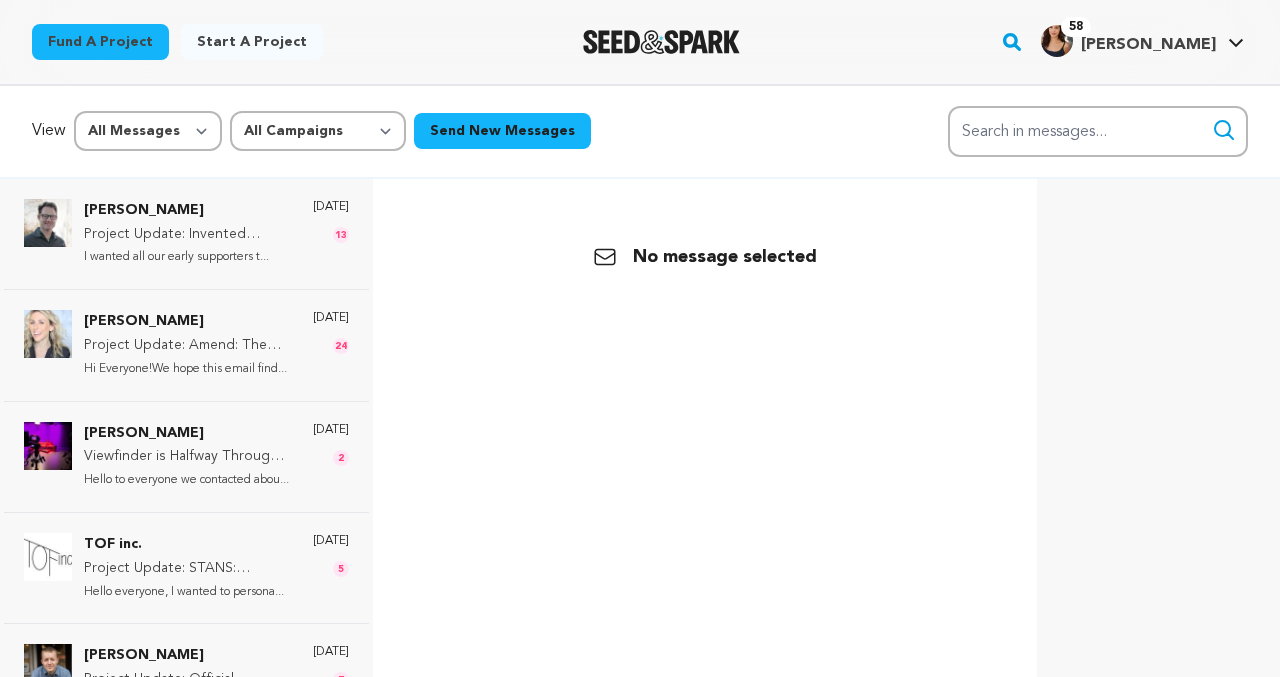 click on "Fund a project" at bounding box center (100, 42) 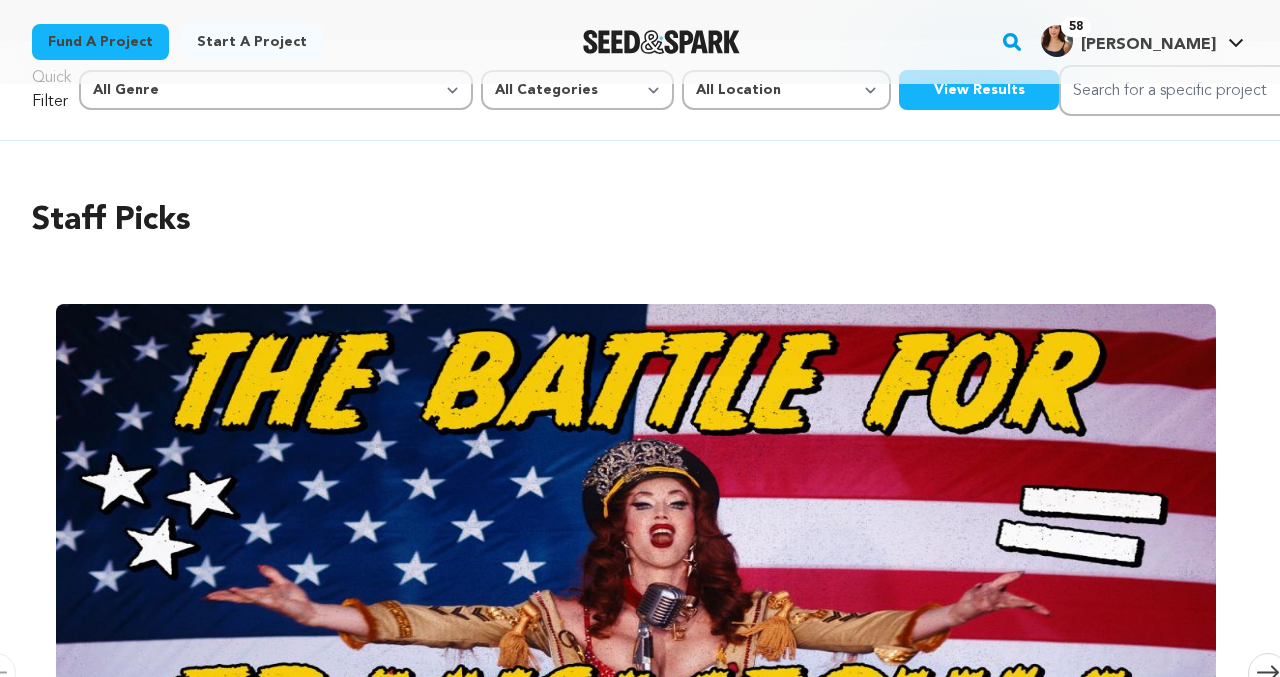 scroll, scrollTop: 0, scrollLeft: 0, axis: both 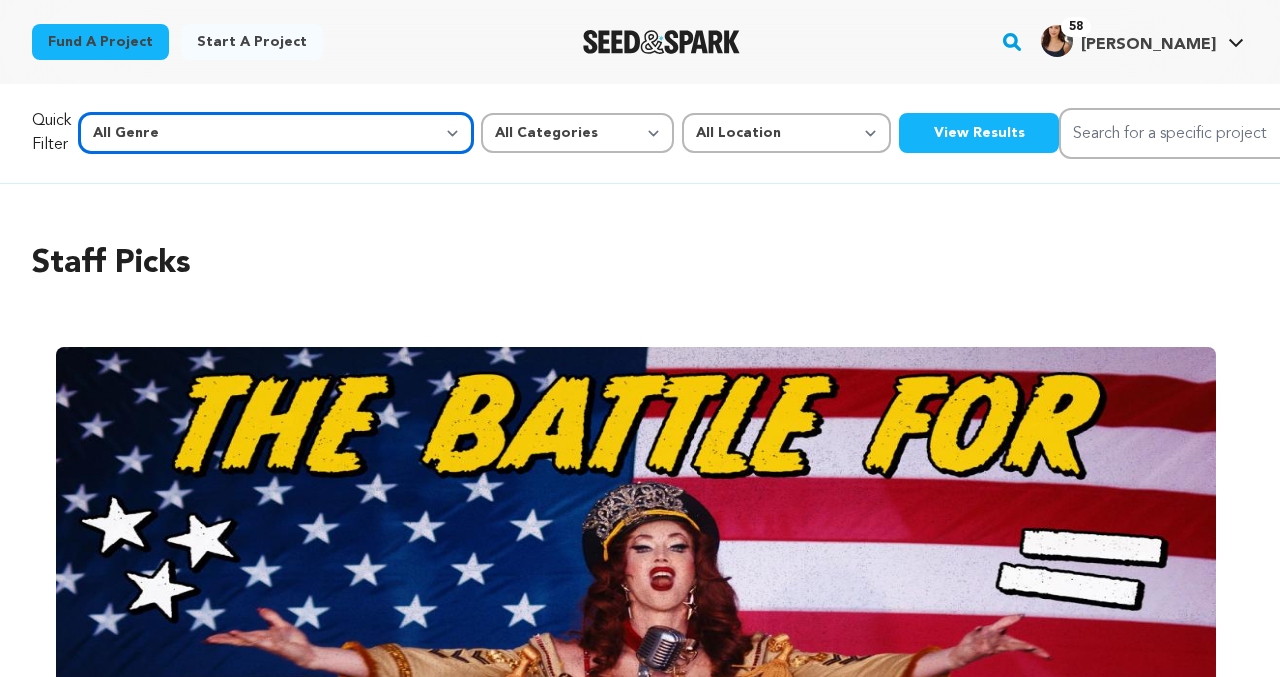 click on "All Genre
Action
Adventure
Afrobeat
Alternative
Ambient
Animation
Bebop
Big Band
Biography
Bluegrass
Blues
Classical
Comedy
Country
Crime
Disco
Documentary
Drama
Dubstep
Electronic/Dance
Emo
Experimental
Family
Fantasy
Film-Noir
Film-related Business
Filmmaker Resource
Folk
Foreign Film
Funk
Game-Show
Garage Grime" at bounding box center [276, 133] 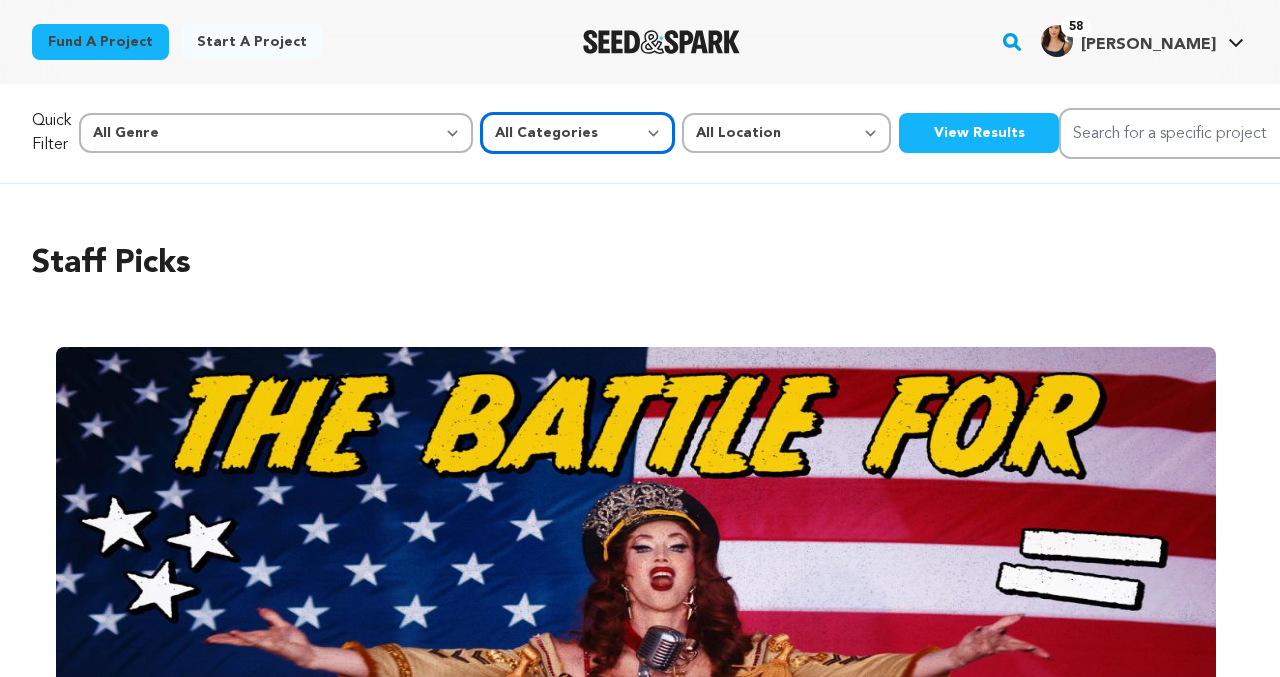 click on "All Categories
Film Feature
Film Short
Series
Music Video
Comics
Artist Residency
Art & Photography
Collective
Dance
Games
Music
Radio & Podcasts
Orgs & Companies
Venue & Spaces" at bounding box center [577, 133] 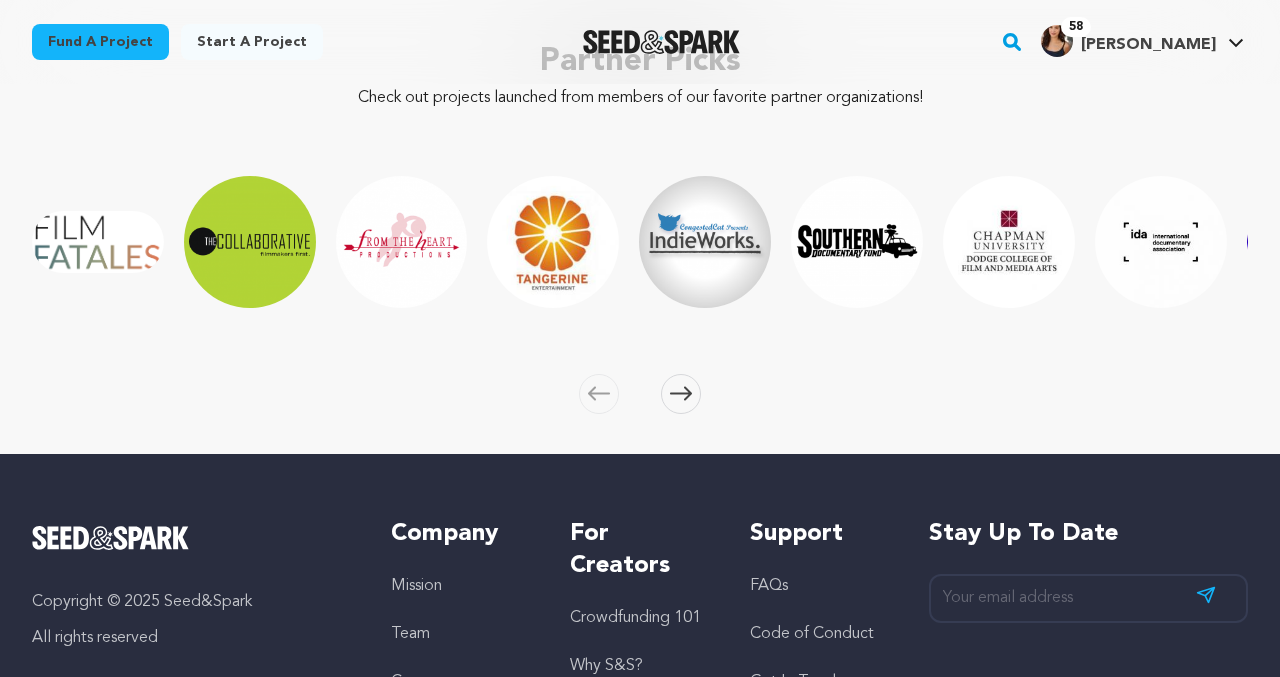 scroll, scrollTop: 3080, scrollLeft: 0, axis: vertical 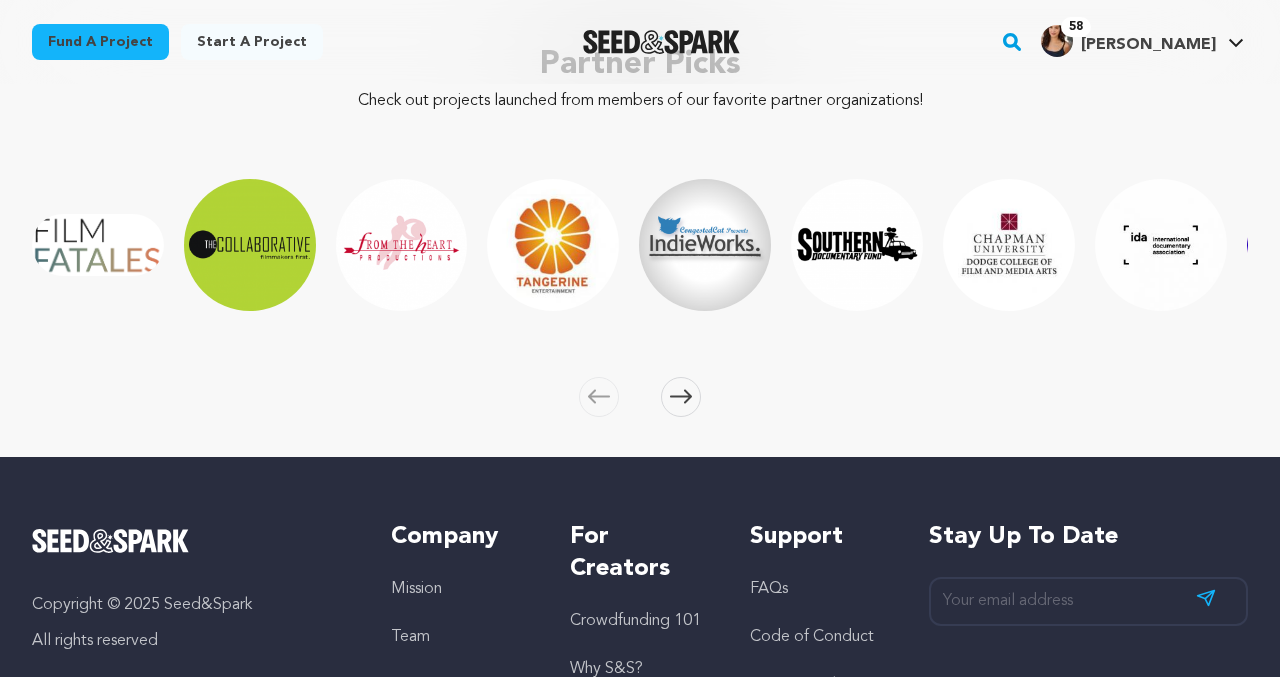 click 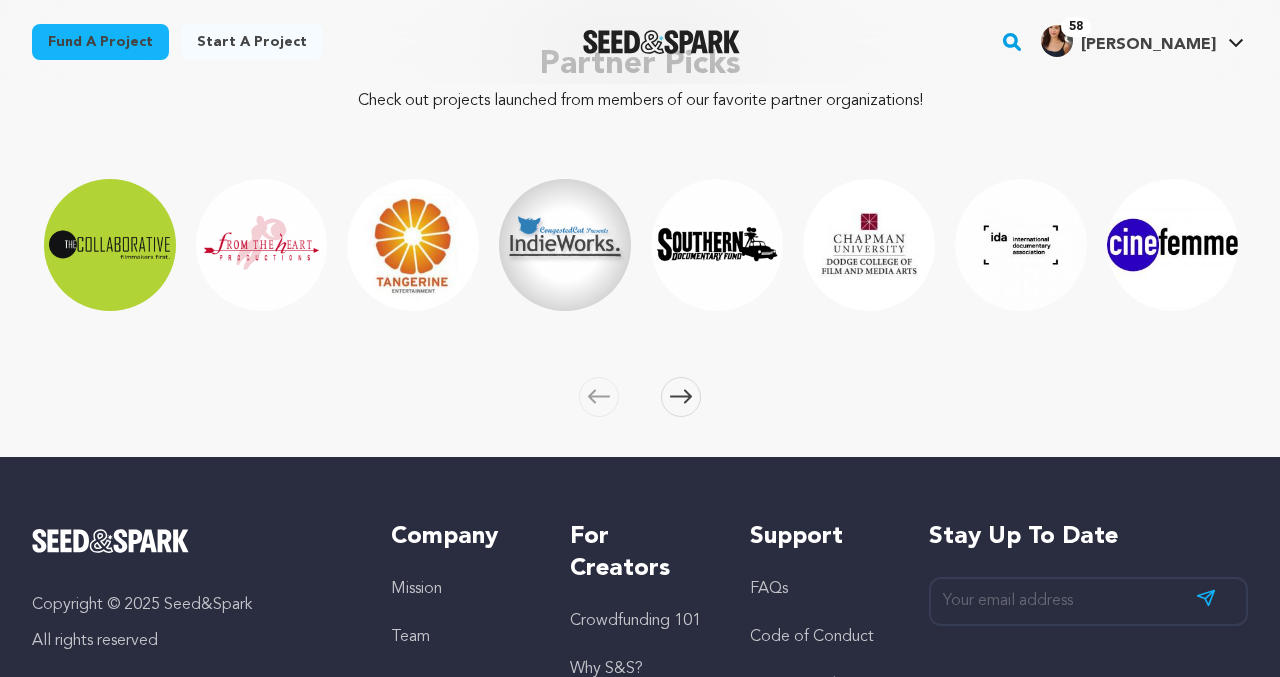 scroll, scrollTop: 0, scrollLeft: 152, axis: horizontal 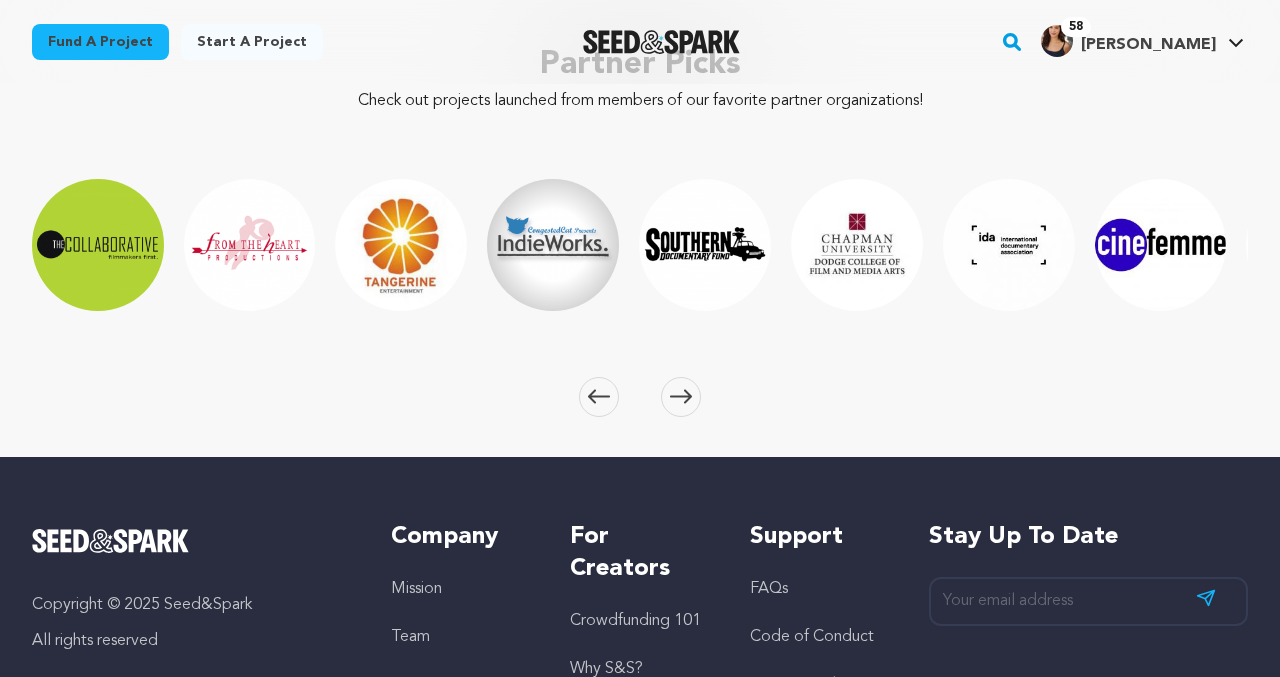 click 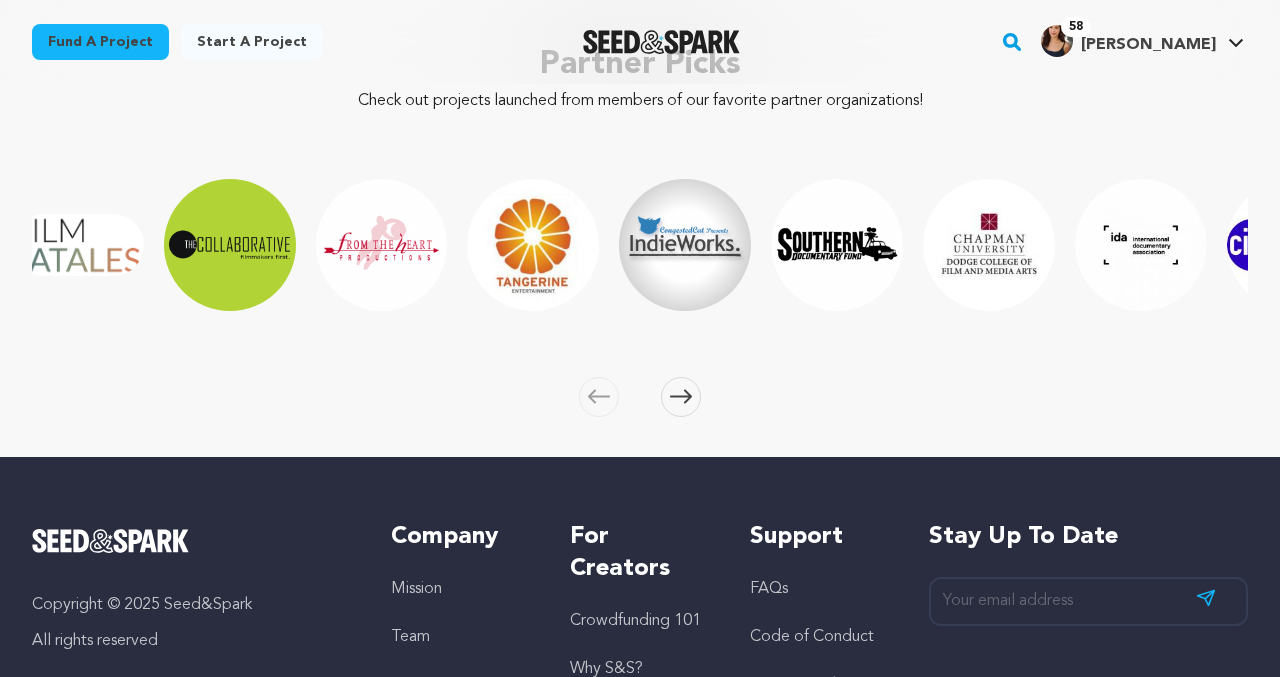 scroll, scrollTop: 0, scrollLeft: 0, axis: both 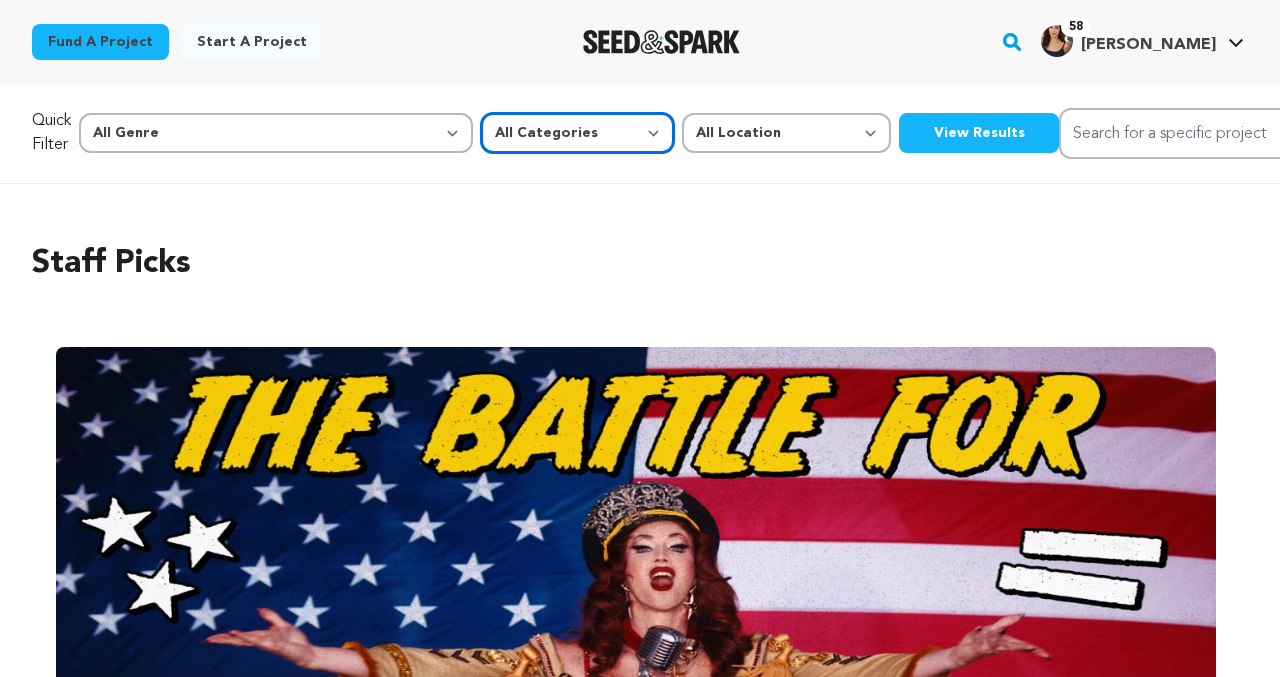 click on "All Categories
Film Feature
Film Short
Series
Music Video
Comics
Artist Residency
Art & Photography
Collective
Dance
Games
Music
Radio & Podcasts
Orgs & Companies
Venue & Spaces" at bounding box center (577, 133) 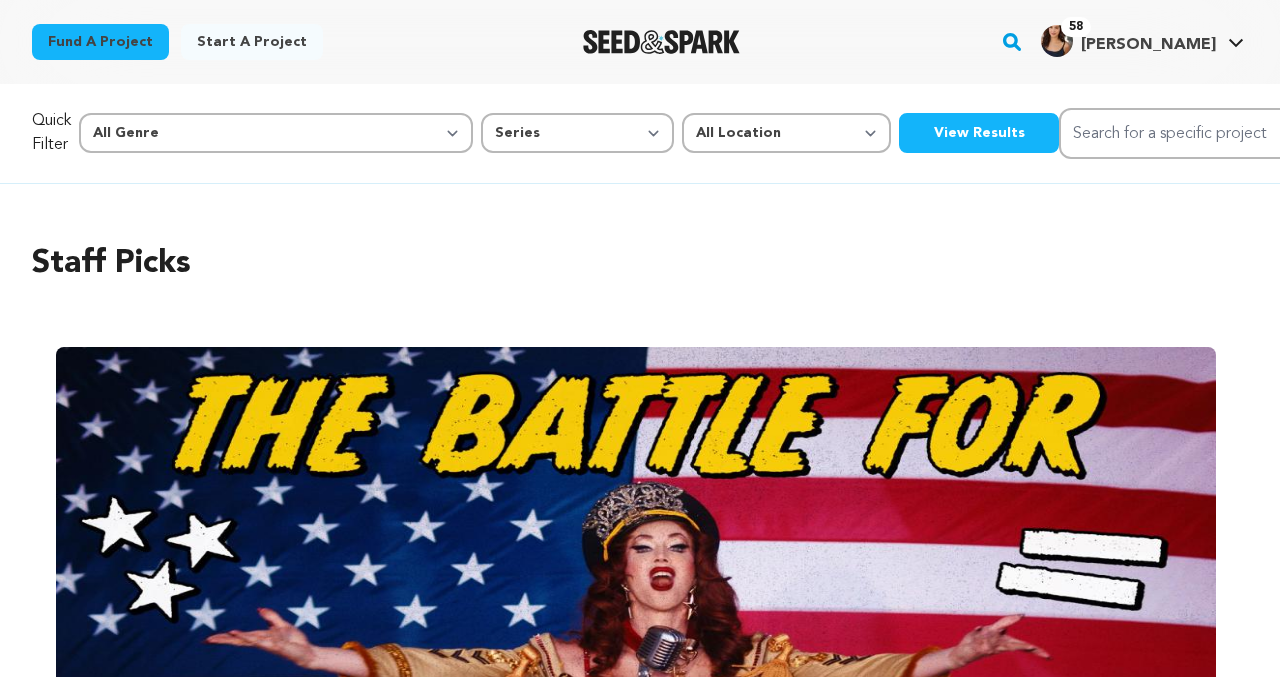 click on "View Results" at bounding box center [979, 133] 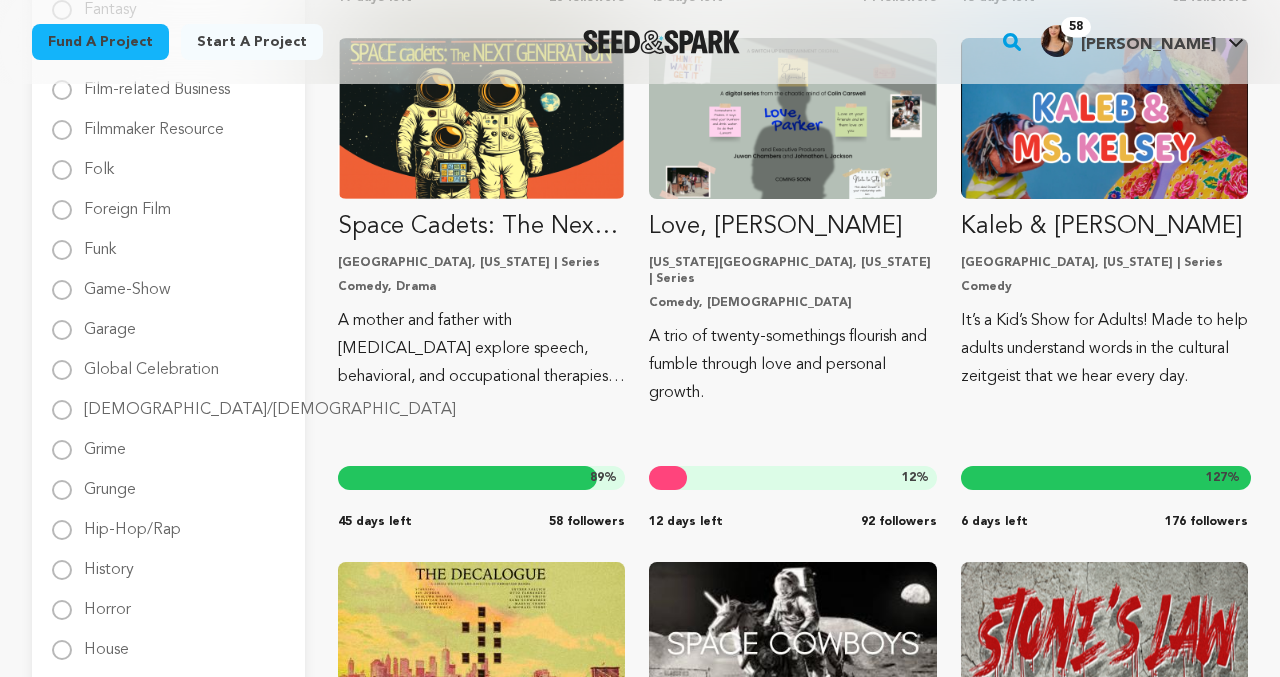 scroll, scrollTop: 1352, scrollLeft: 0, axis: vertical 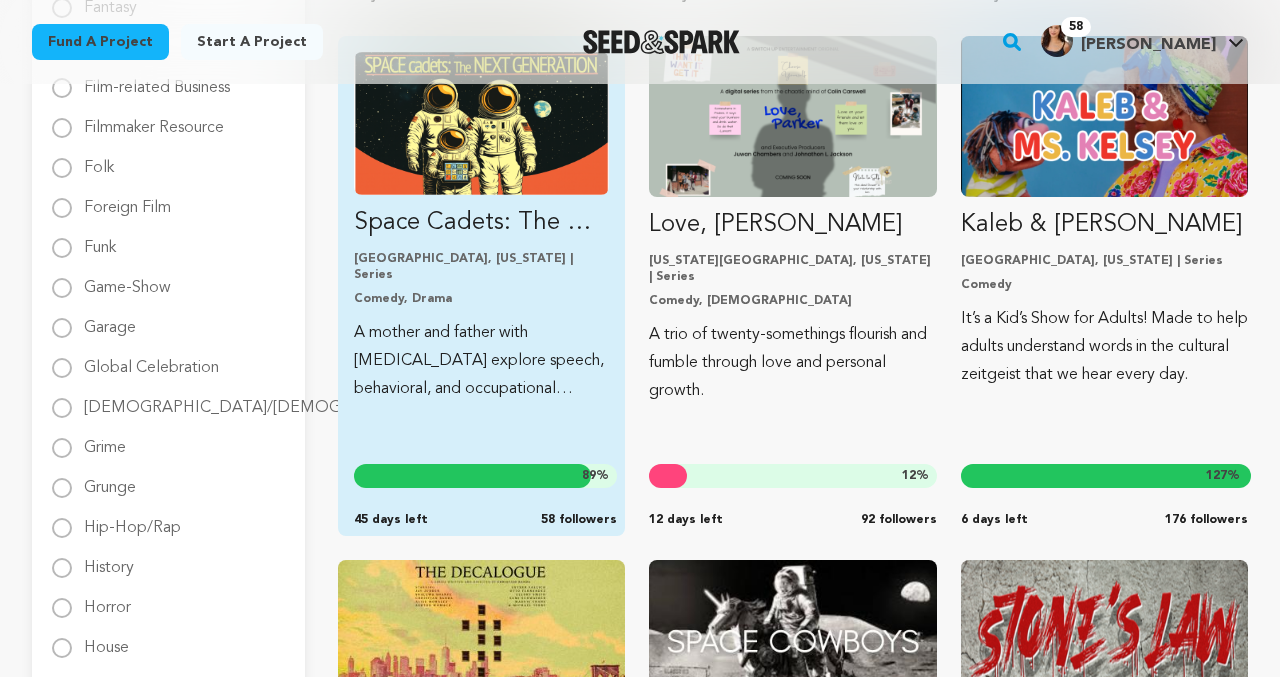 click on "A mother and father with ADHD explore speech, behavioral, and occupational therapies after their 3-year-old son is diagnosed with autism." at bounding box center [481, 361] 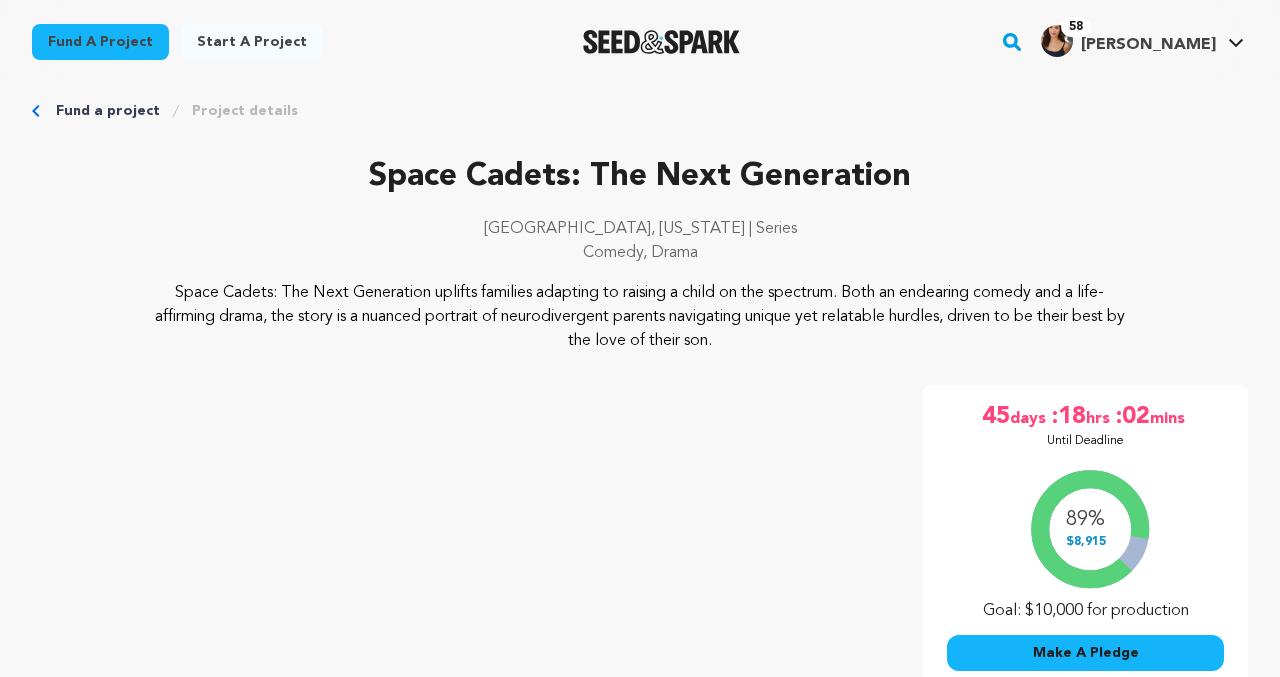 scroll, scrollTop: 0, scrollLeft: 0, axis: both 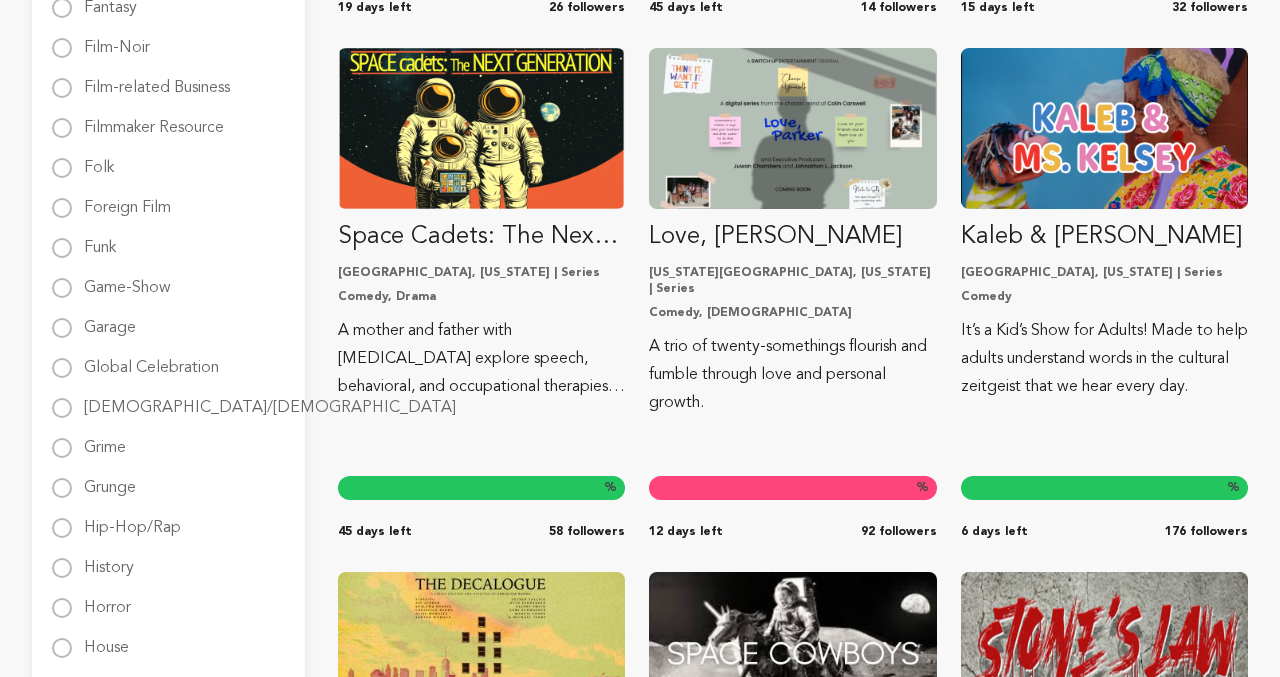radio on "true" 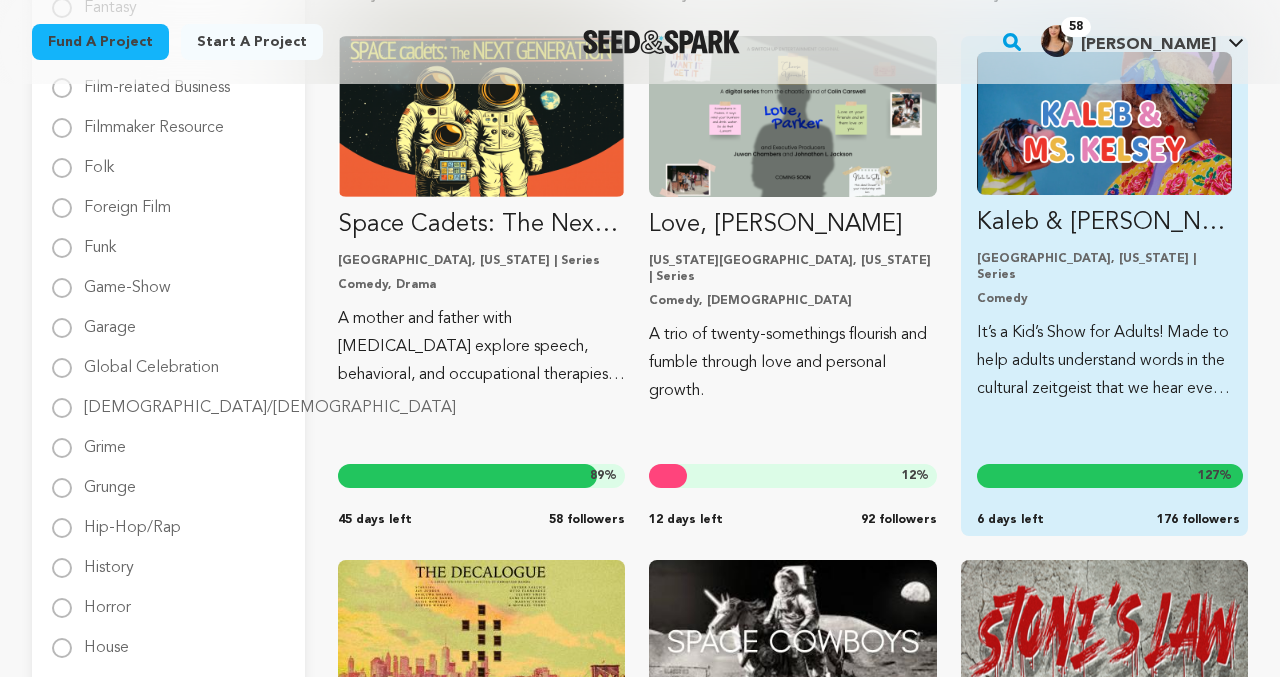 click on "Comedy" at bounding box center (1104, 299) 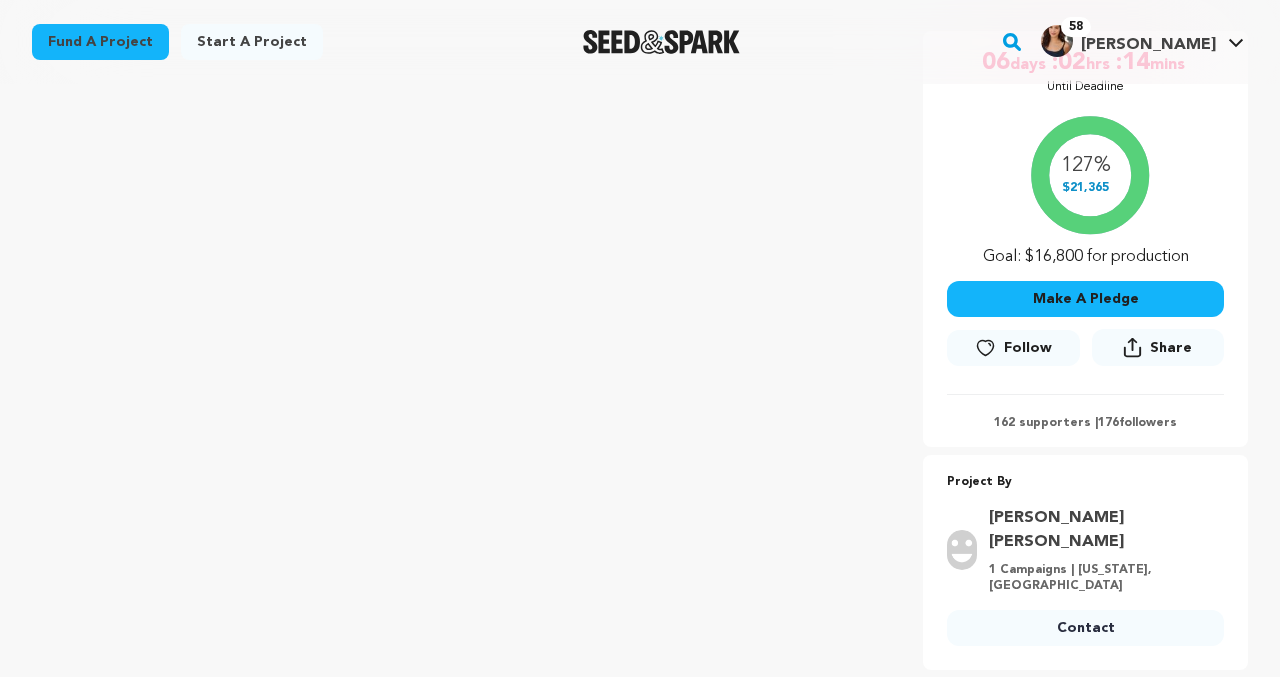 scroll, scrollTop: 357, scrollLeft: 0, axis: vertical 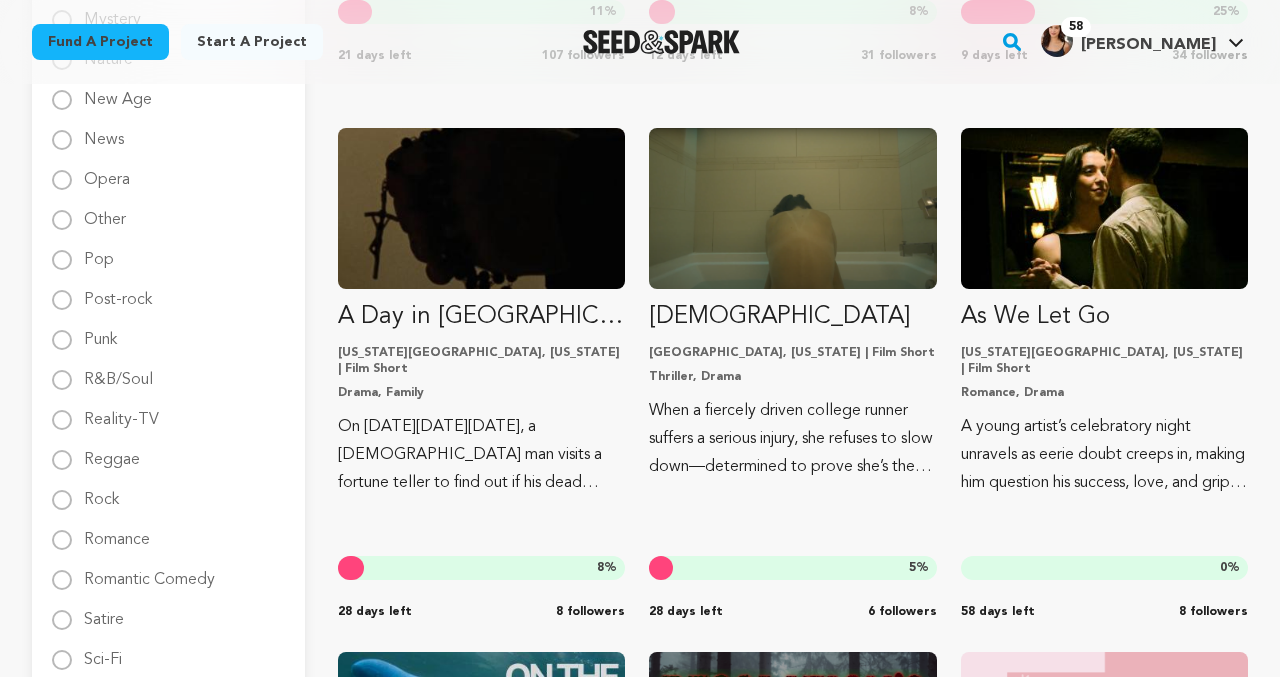 click on "Fund a project
Start a project
Search" at bounding box center (640, 42) 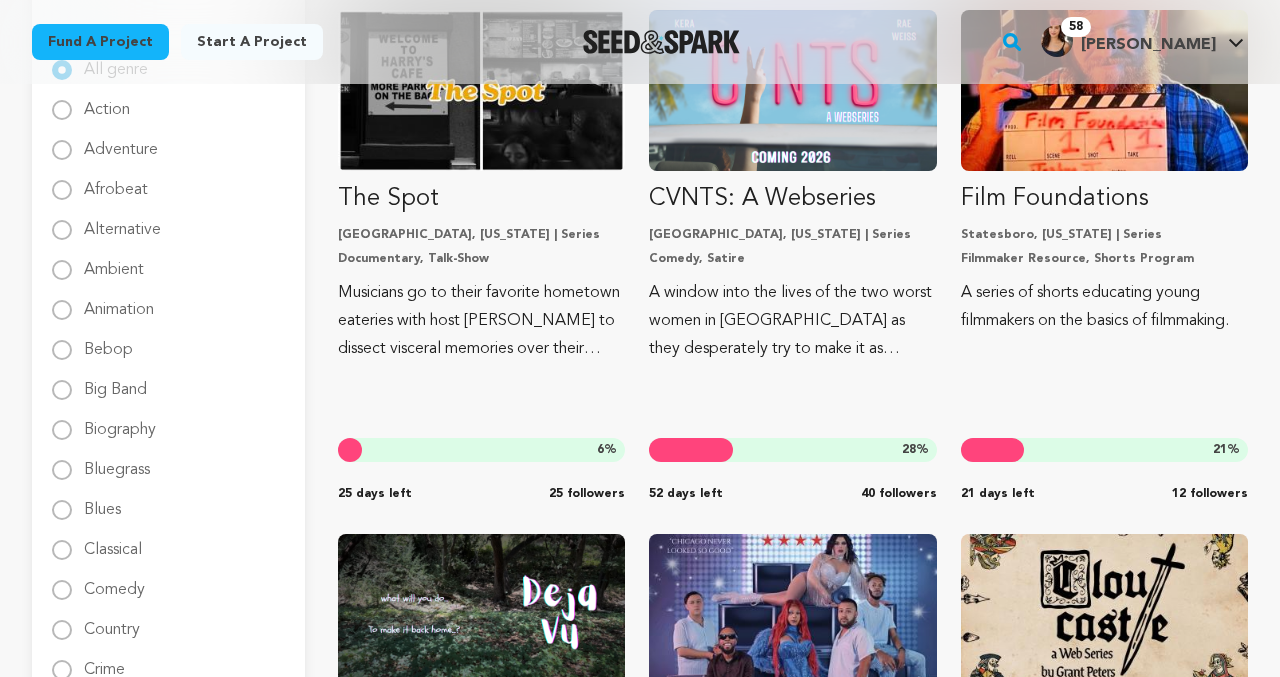 scroll, scrollTop: 0, scrollLeft: 0, axis: both 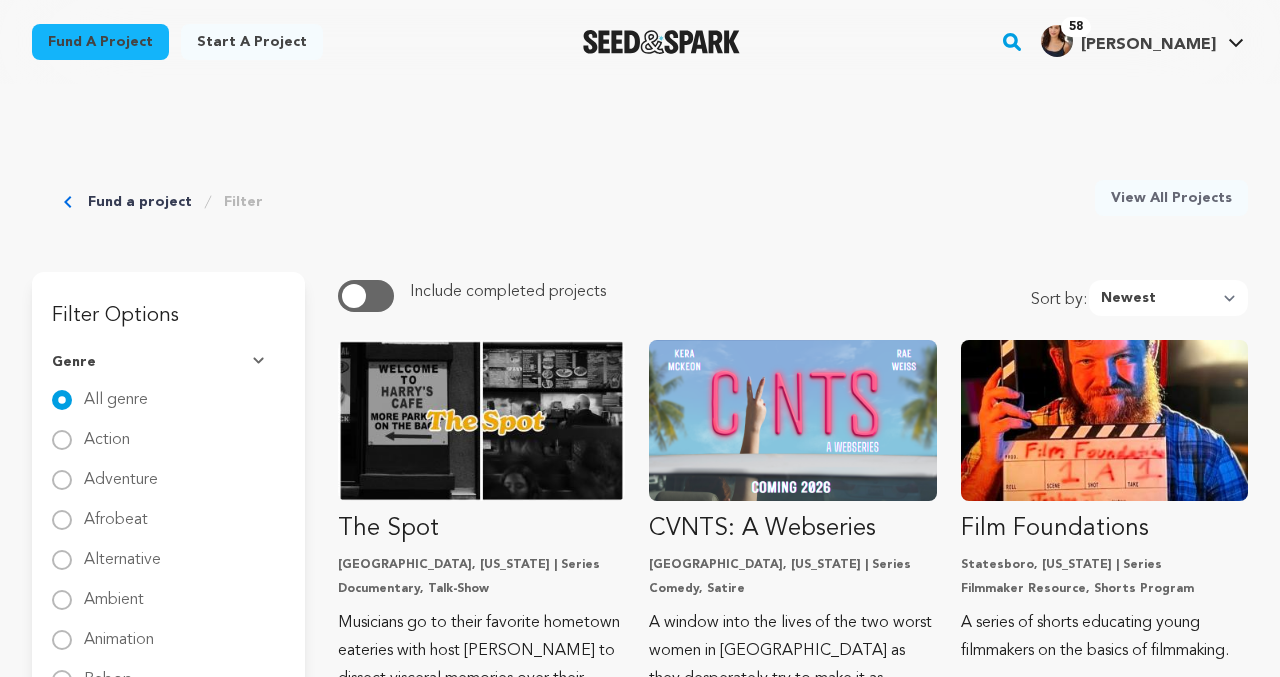 click on "Fund a project" at bounding box center (140, 202) 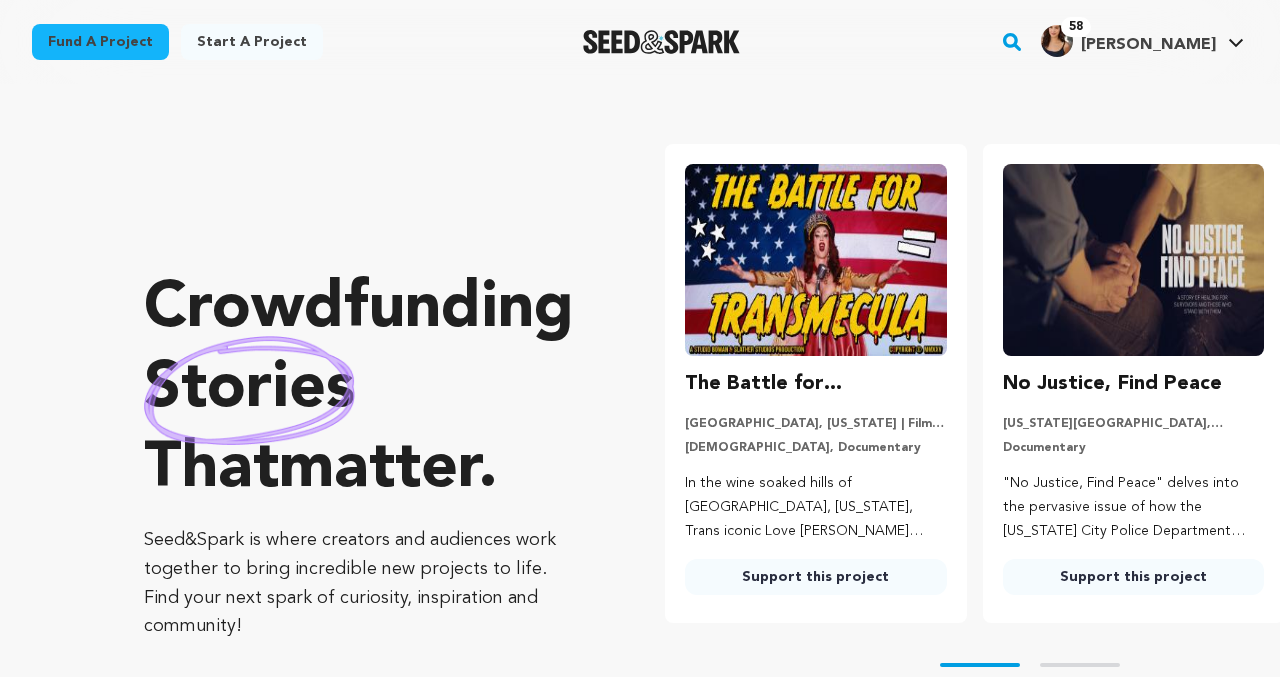 scroll, scrollTop: 0, scrollLeft: 0, axis: both 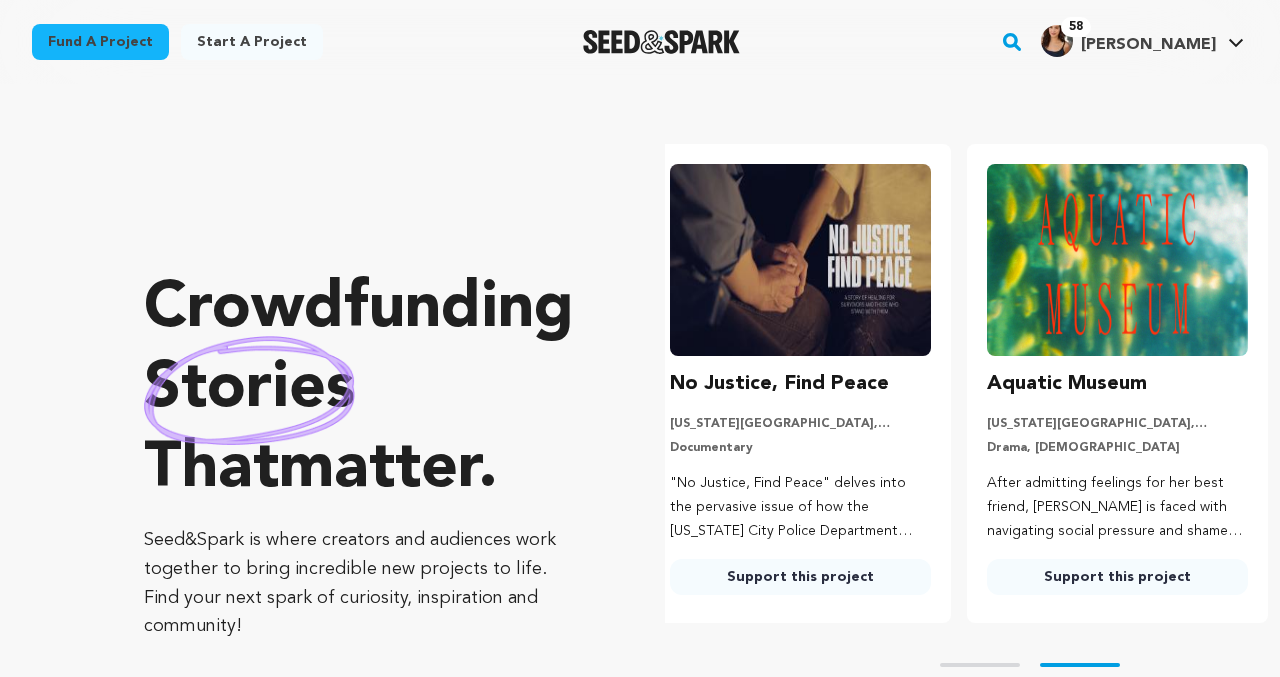 click on "Fund a project" at bounding box center [100, 42] 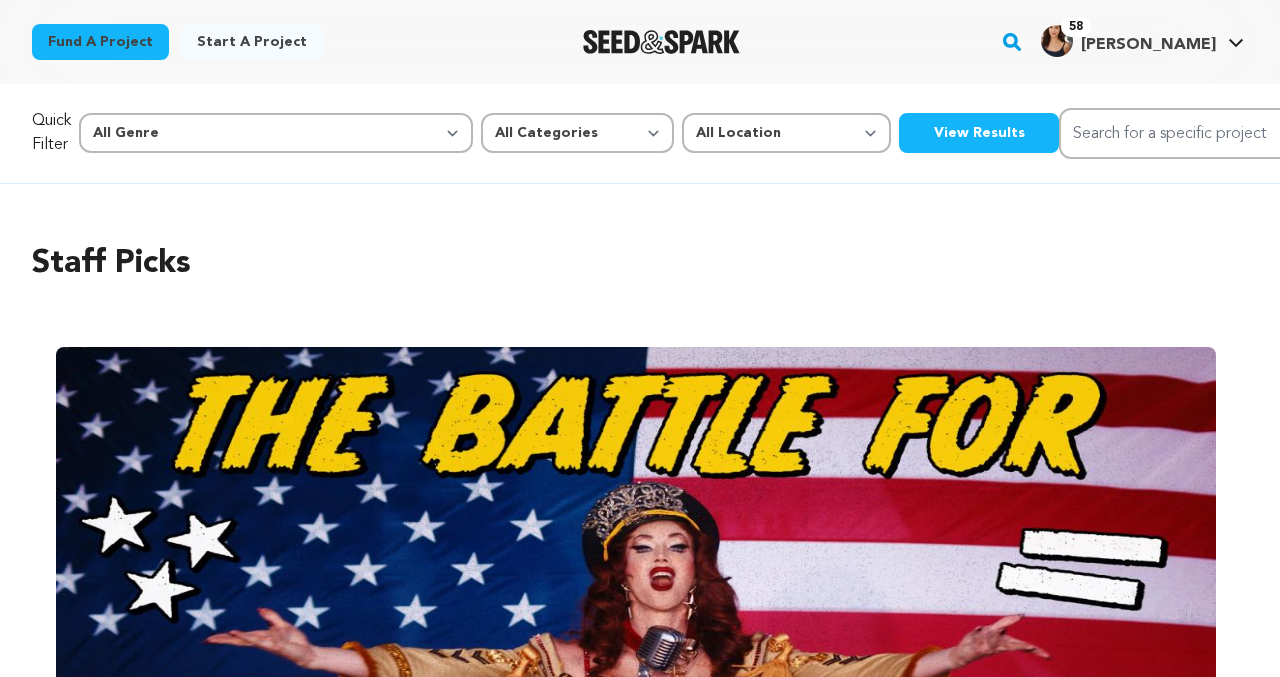 scroll, scrollTop: 0, scrollLeft: 0, axis: both 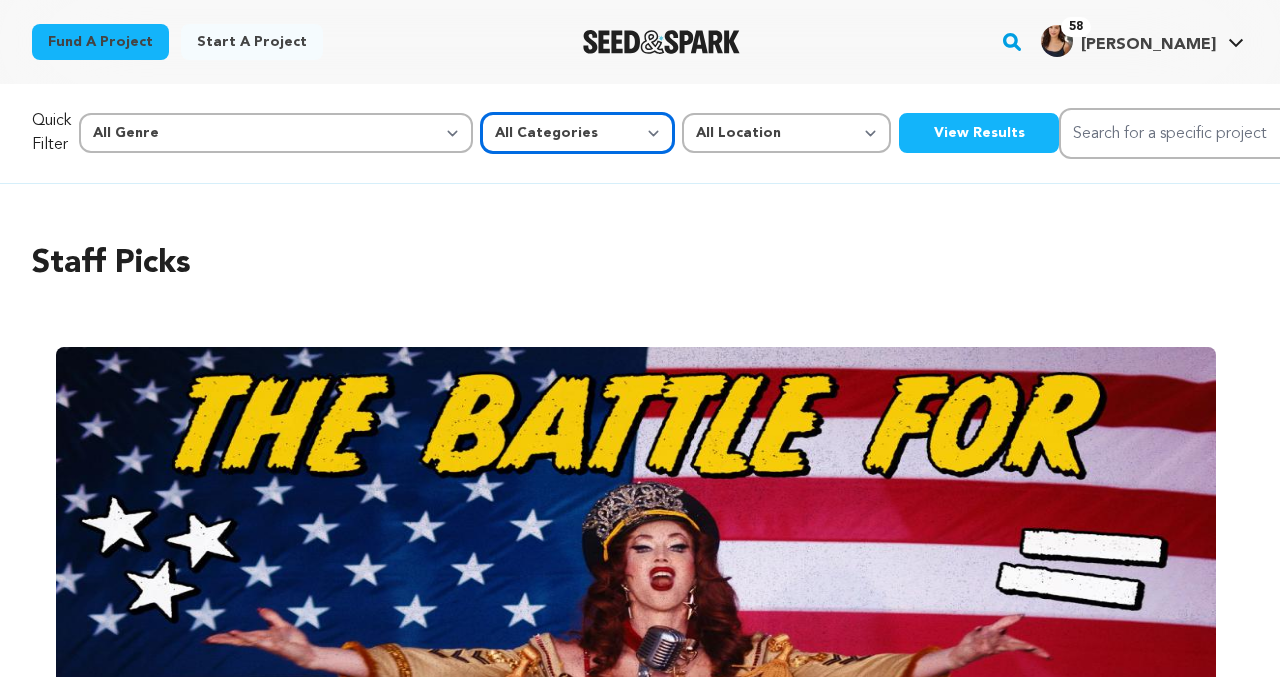 click on "All Categories
Film Feature
Film Short
Series
Music Video
Comics
Artist Residency
Art & Photography
Collective
Dance
Games
Music
Radio & Podcasts
Orgs & Companies
Venue & Spaces" at bounding box center [577, 133] 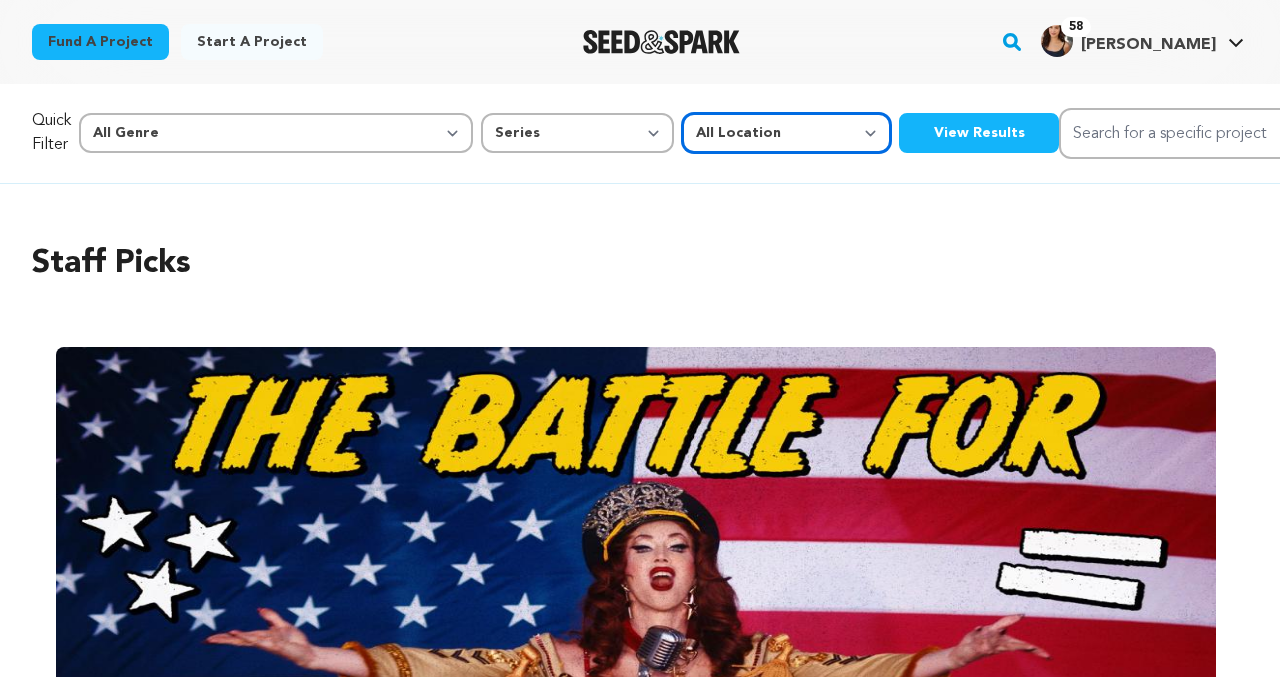 click on "All Location
Everywhere
United States
Canada" at bounding box center [786, 133] 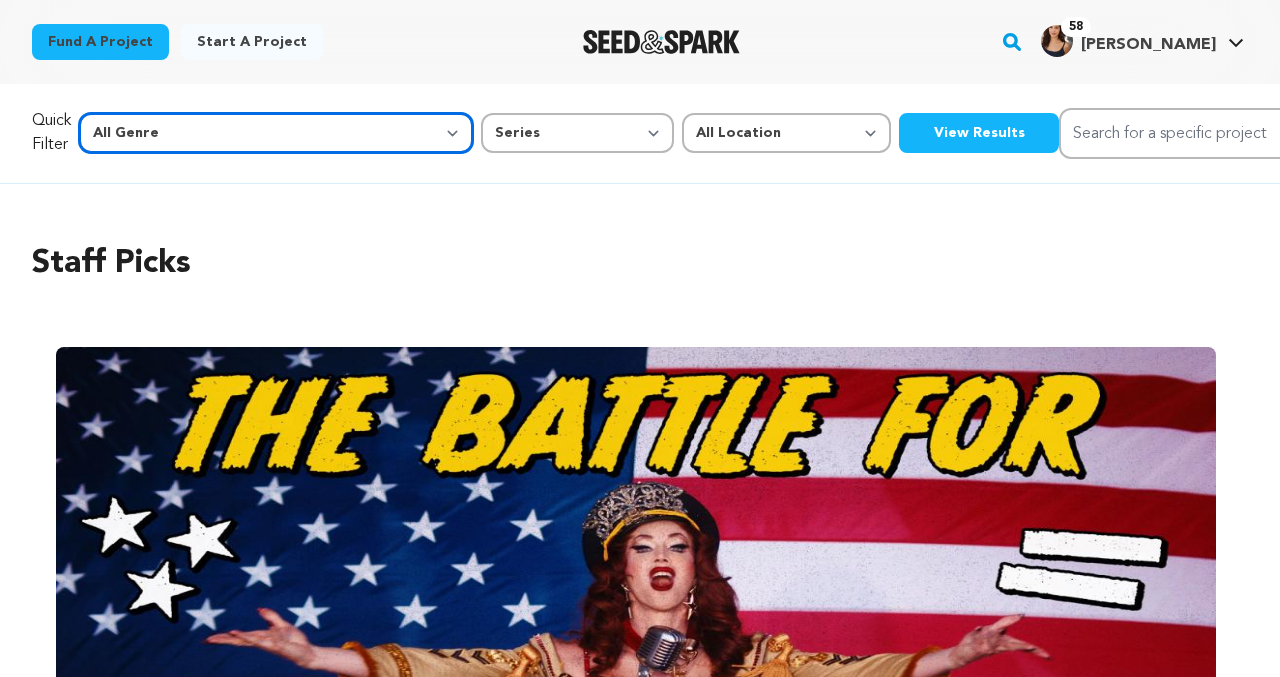 click on "All Genre
Action
Adventure
Afrobeat
Alternative
Ambient
Animation
Bebop
Big Band
Biography
Bluegrass
Blues
Classical
Comedy
Country
Crime
Disco
Documentary
Drama
Dubstep
Electronic/Dance
Emo
Experimental
Family
Fantasy
Film-Noir
Film-related Business
Filmmaker Resource
Folk
Foreign Film
Funk
Game-Show
Garage Grime" at bounding box center (276, 133) 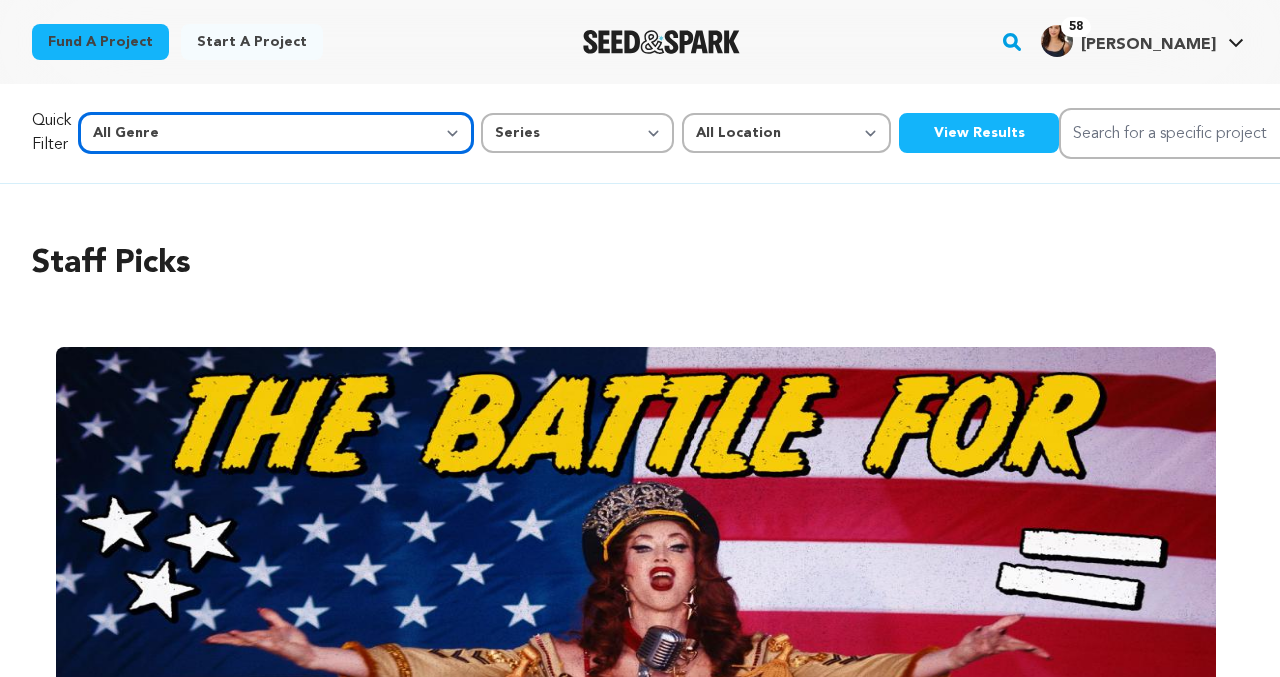 select on "11296" 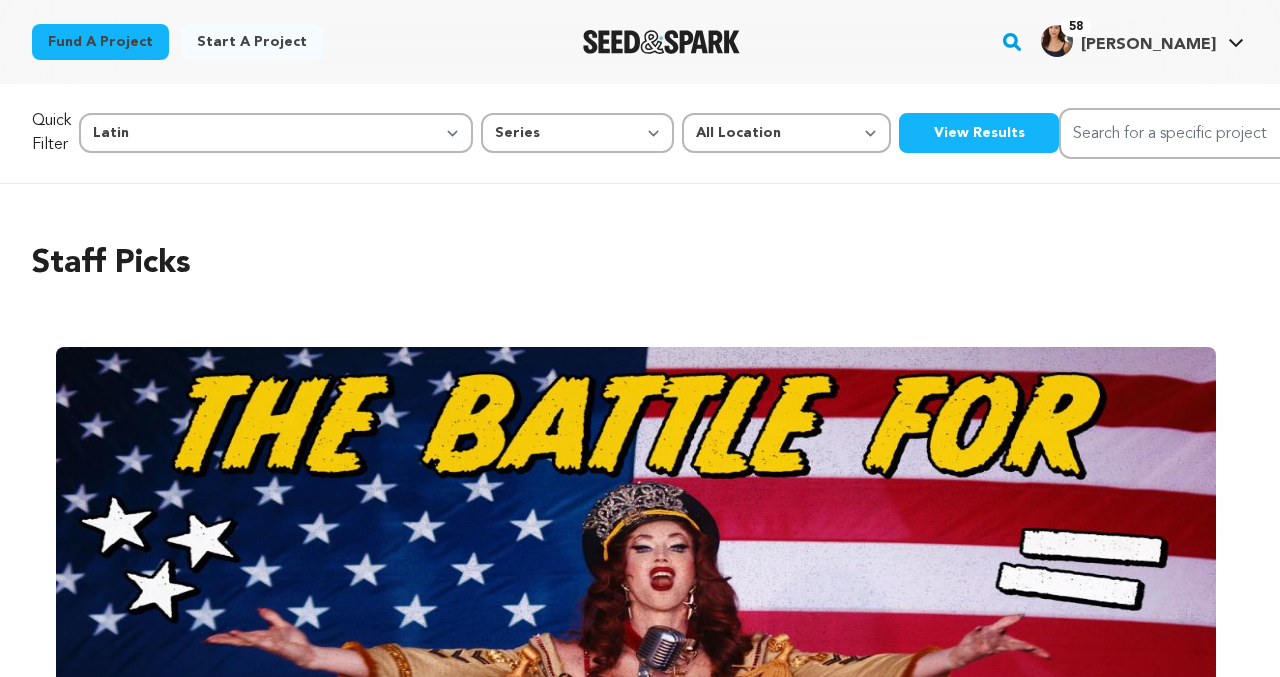 click on "View Results" at bounding box center [979, 133] 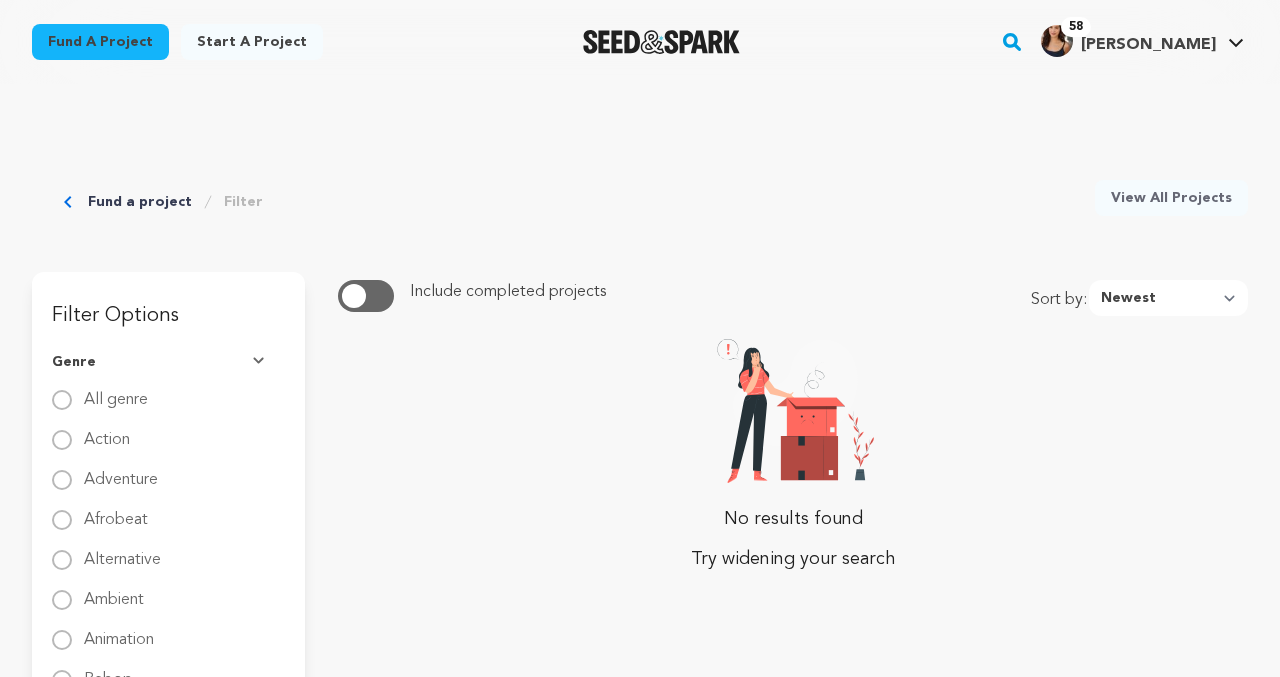 scroll, scrollTop: 0, scrollLeft: 0, axis: both 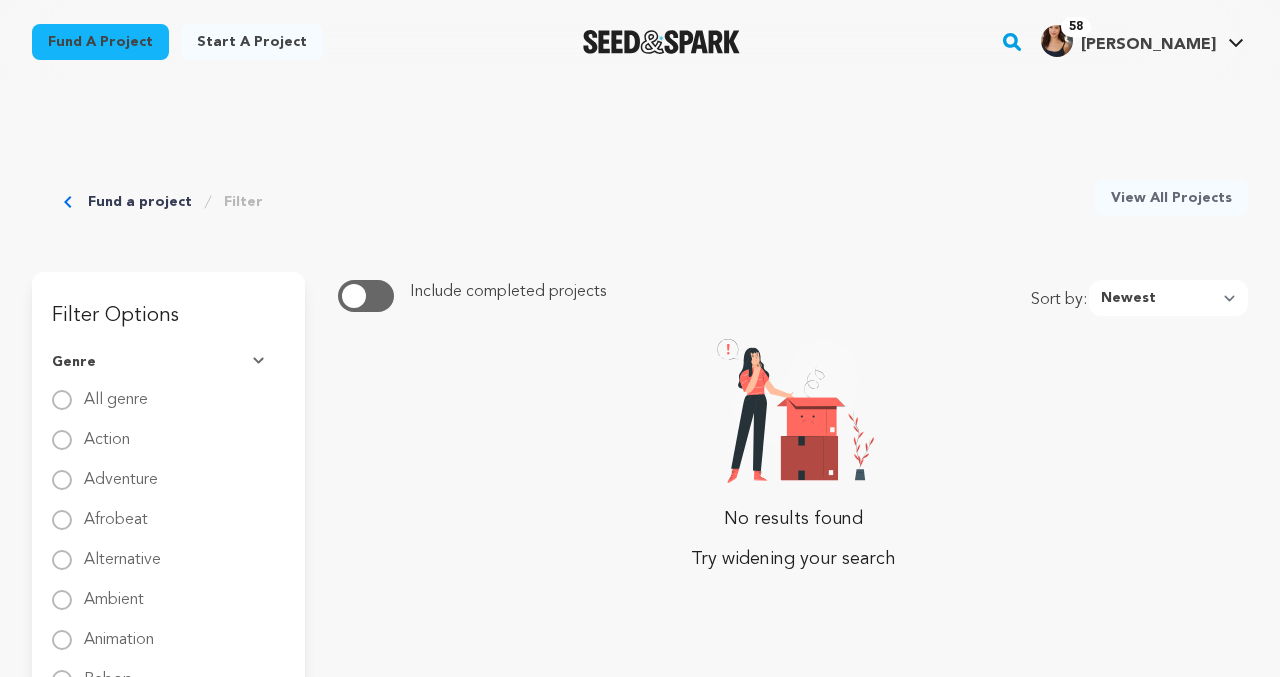 click on "Fund a project
Filter" at bounding box center [163, 202] 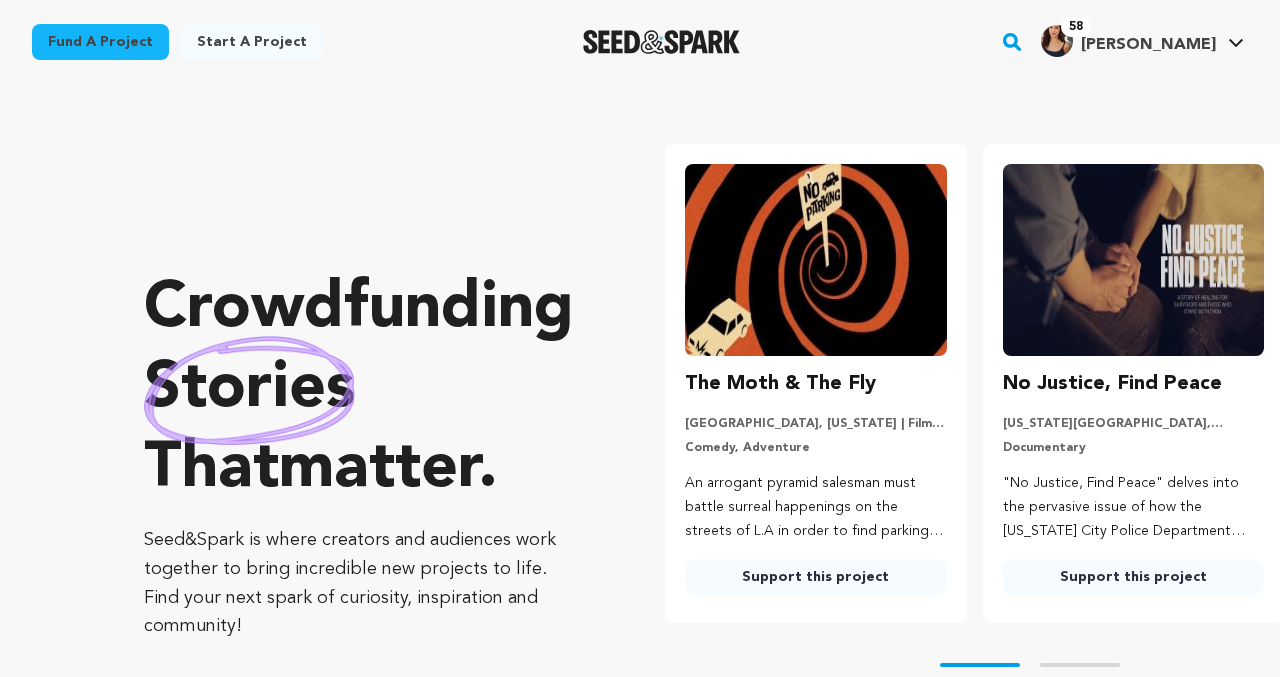 scroll, scrollTop: 0, scrollLeft: 0, axis: both 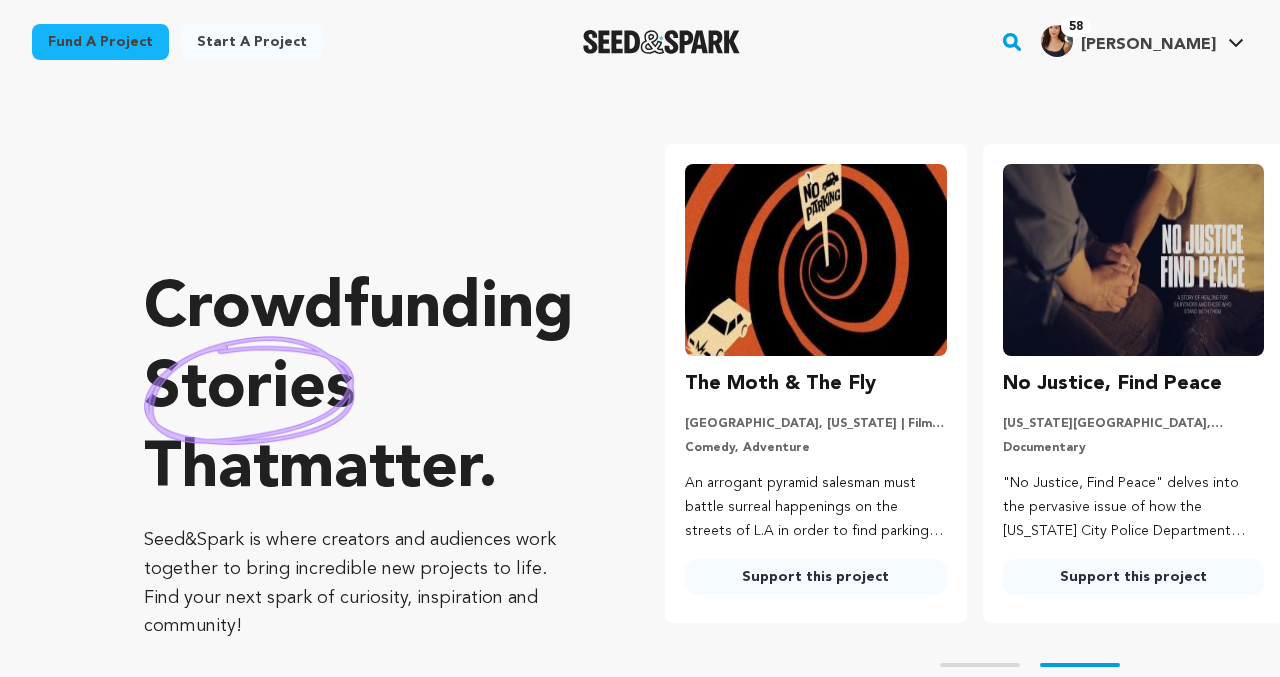 click on "Fund a project" at bounding box center (100, 42) 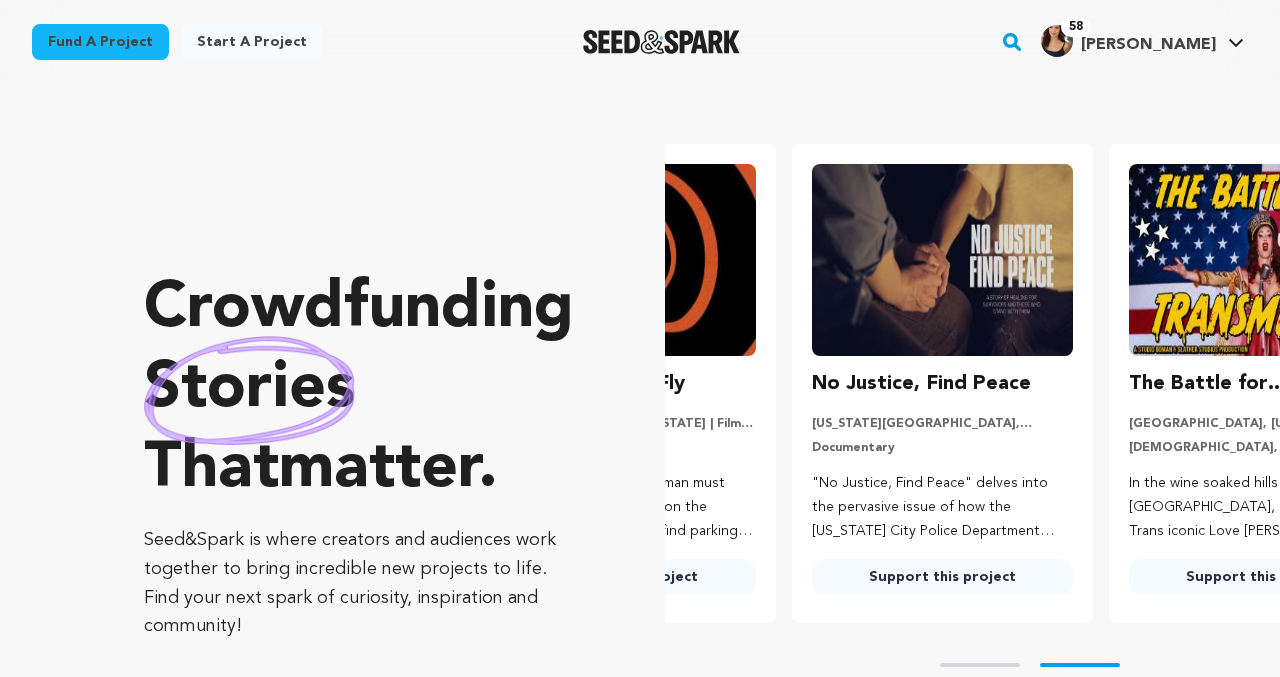 scroll, scrollTop: 0, scrollLeft: 333, axis: horizontal 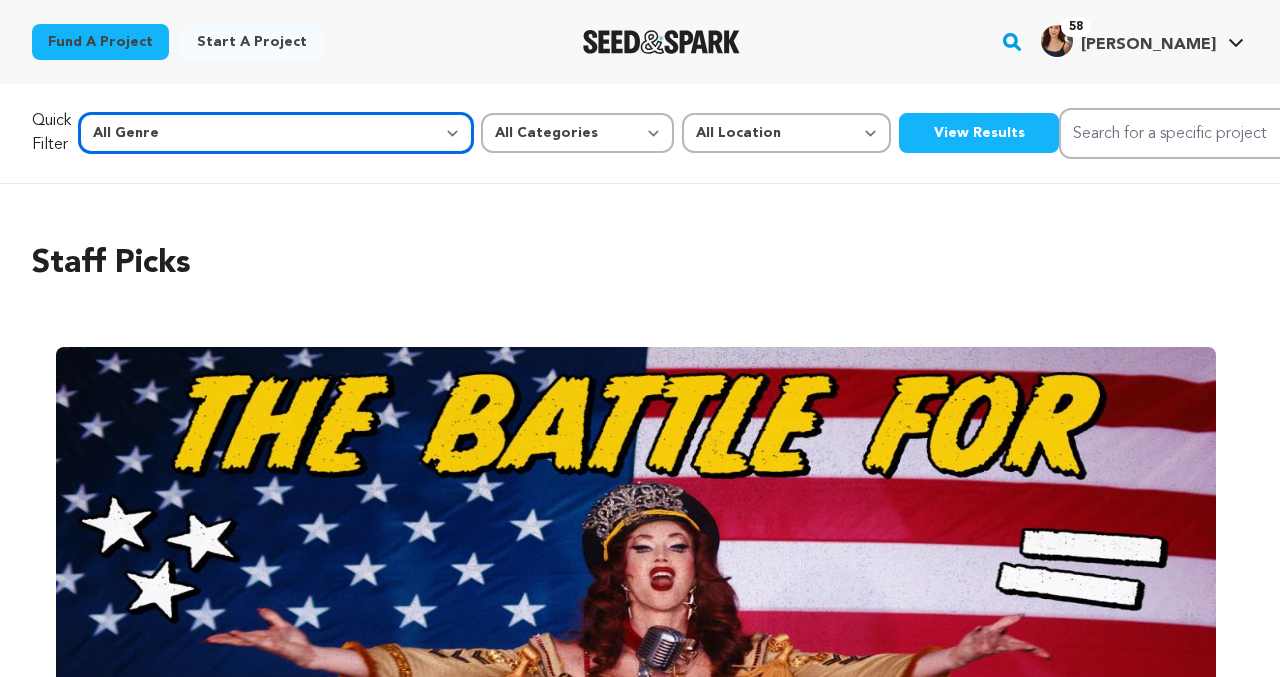 click on "All Genre
Action
Adventure
Afrobeat
Alternative
Ambient
Animation
Bebop
Big Band
Biography
Bluegrass
Blues
Classical
Comedy
Country
Crime
Disco
Documentary
Drama
Dubstep
Electronic/Dance
Emo
Experimental
Family
Fantasy
Film-Noir
Film-related Business
Filmmaker Resource
Folk
Foreign Film
Funk
Game-Show
Garage Grime" at bounding box center (276, 133) 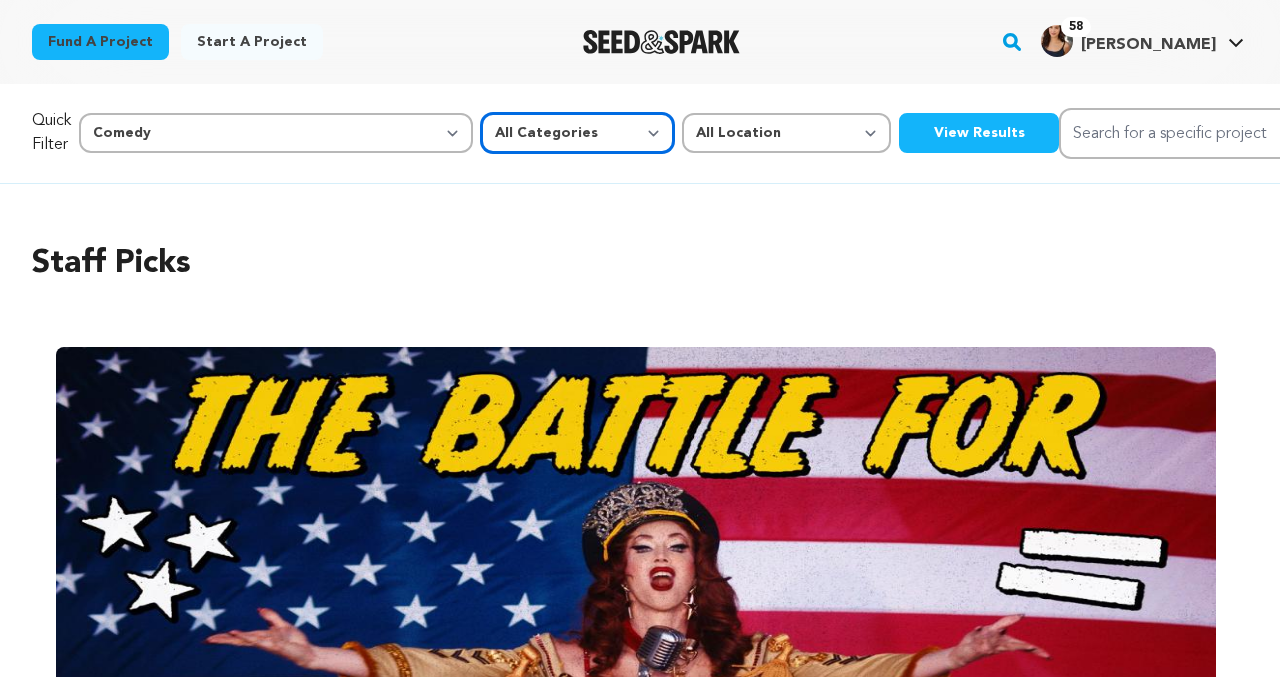 click on "All Categories
Film Feature
Film Short
Series
Music Video
Comics
Artist Residency
Art & Photography
Collective
Dance
Games
Music
Radio & Podcasts
Orgs & Companies
Venue & Spaces" at bounding box center [577, 133] 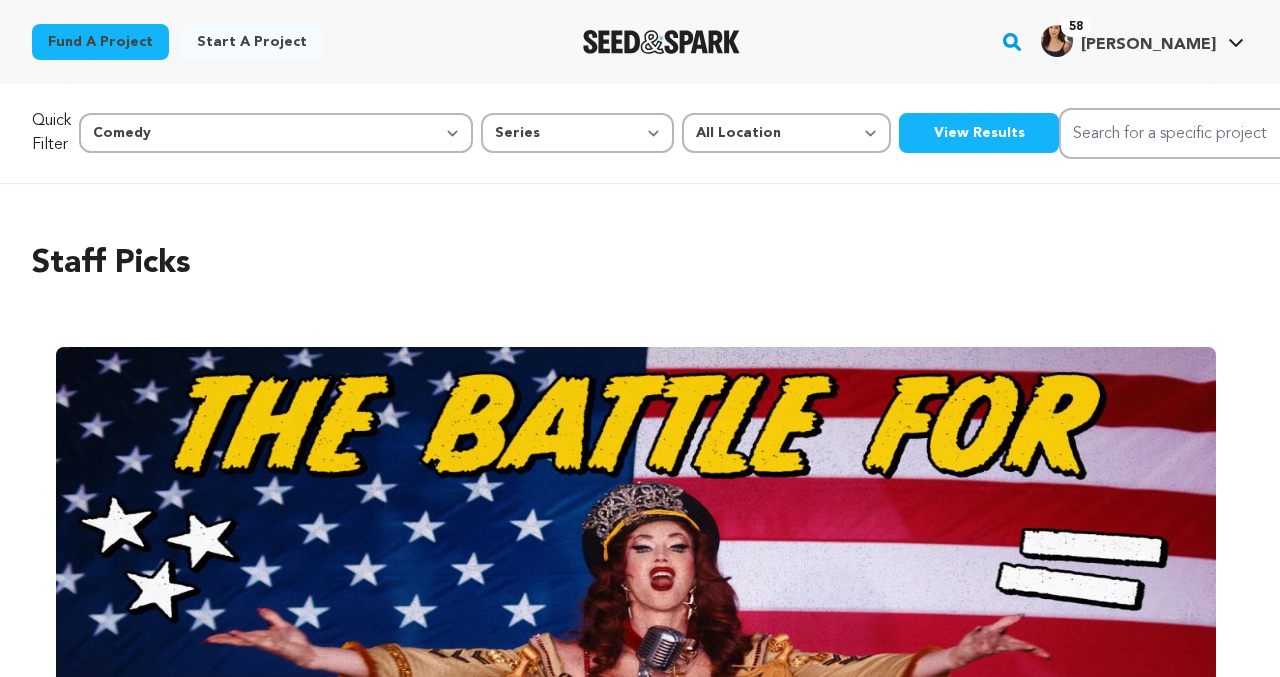 click on "View Results" at bounding box center (979, 133) 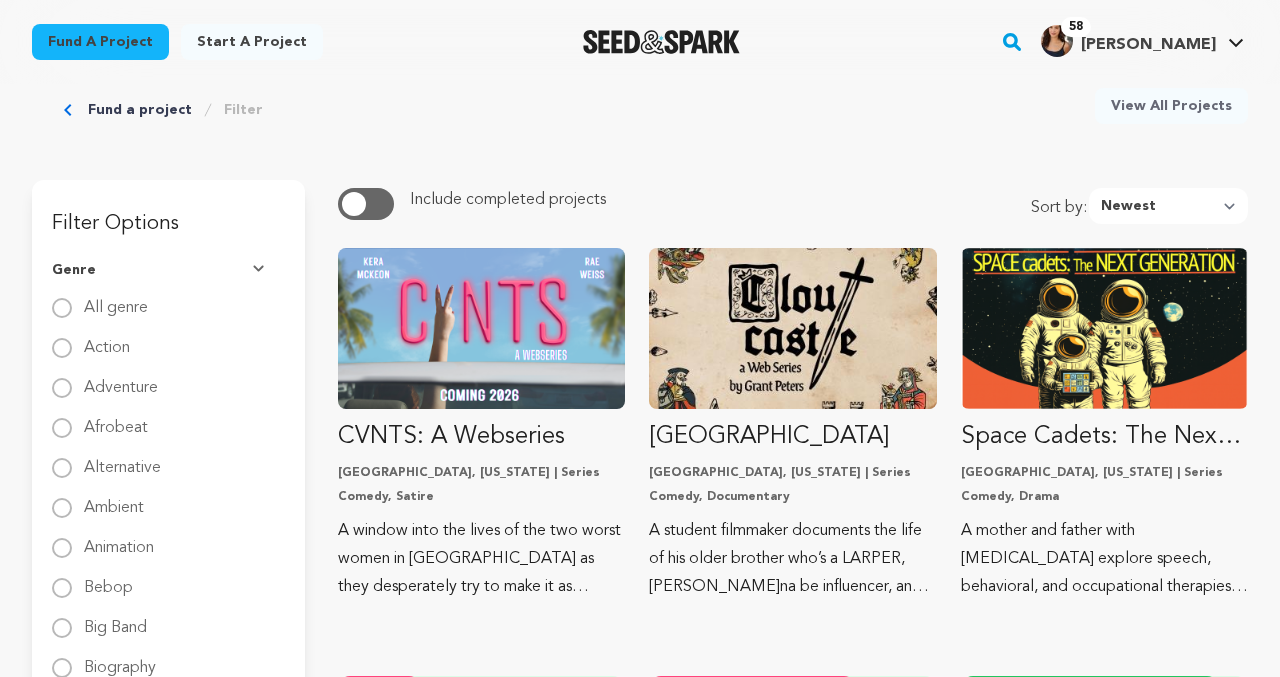 scroll, scrollTop: 129, scrollLeft: 0, axis: vertical 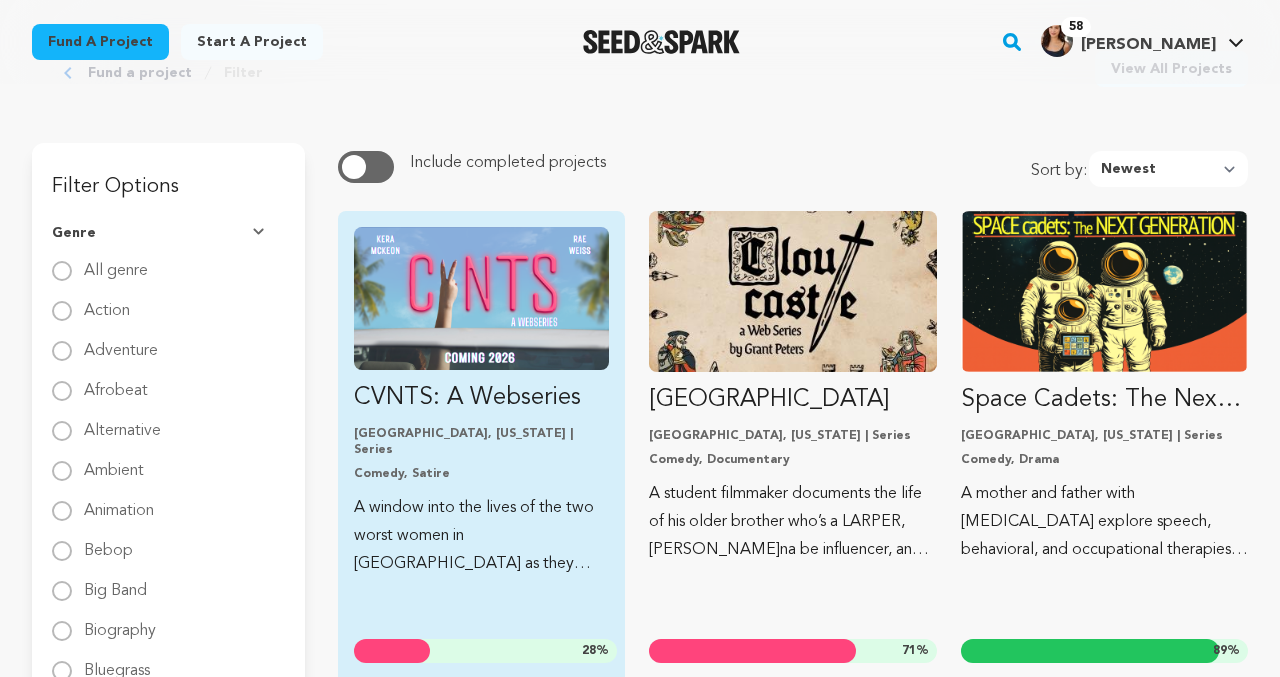 click on "CVNTS: A Webseries
Los Angeles, California | Series
Comedy, Satire
A window into the lives of the two worst women in Los Angeles as they desperately try to make it as influencers.
28 %
52 days left
40 followers" at bounding box center (481, 402) 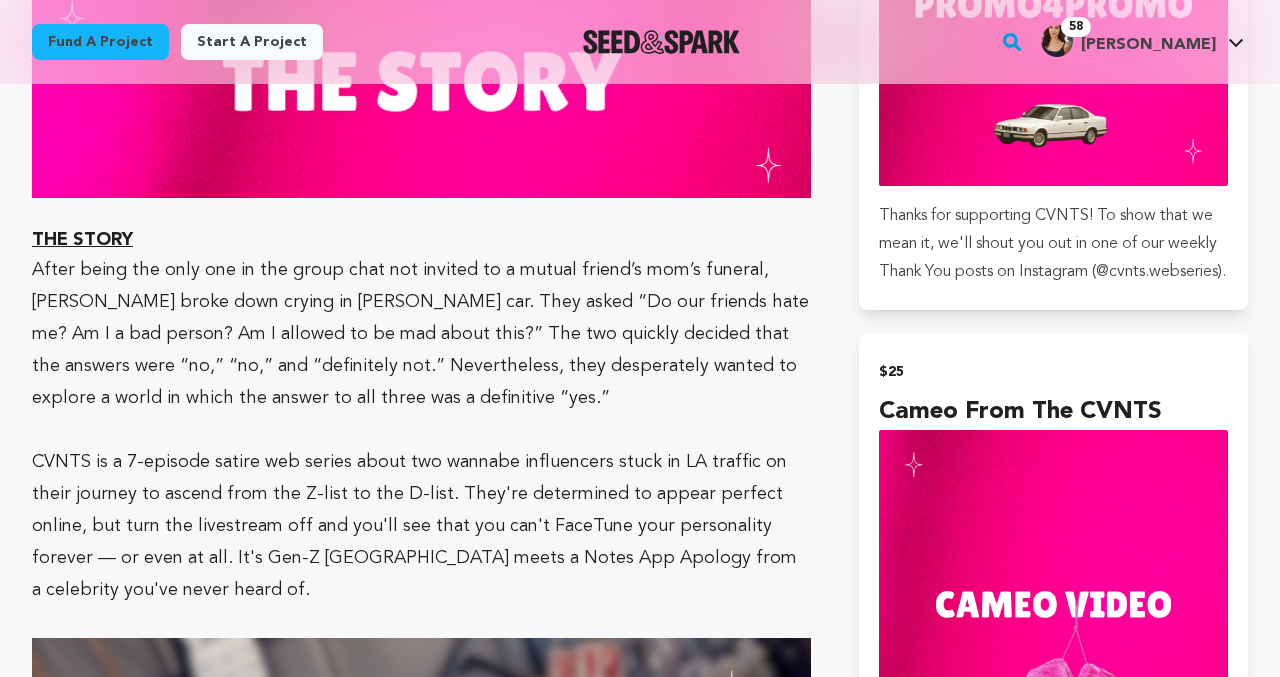 scroll, scrollTop: 1612, scrollLeft: 0, axis: vertical 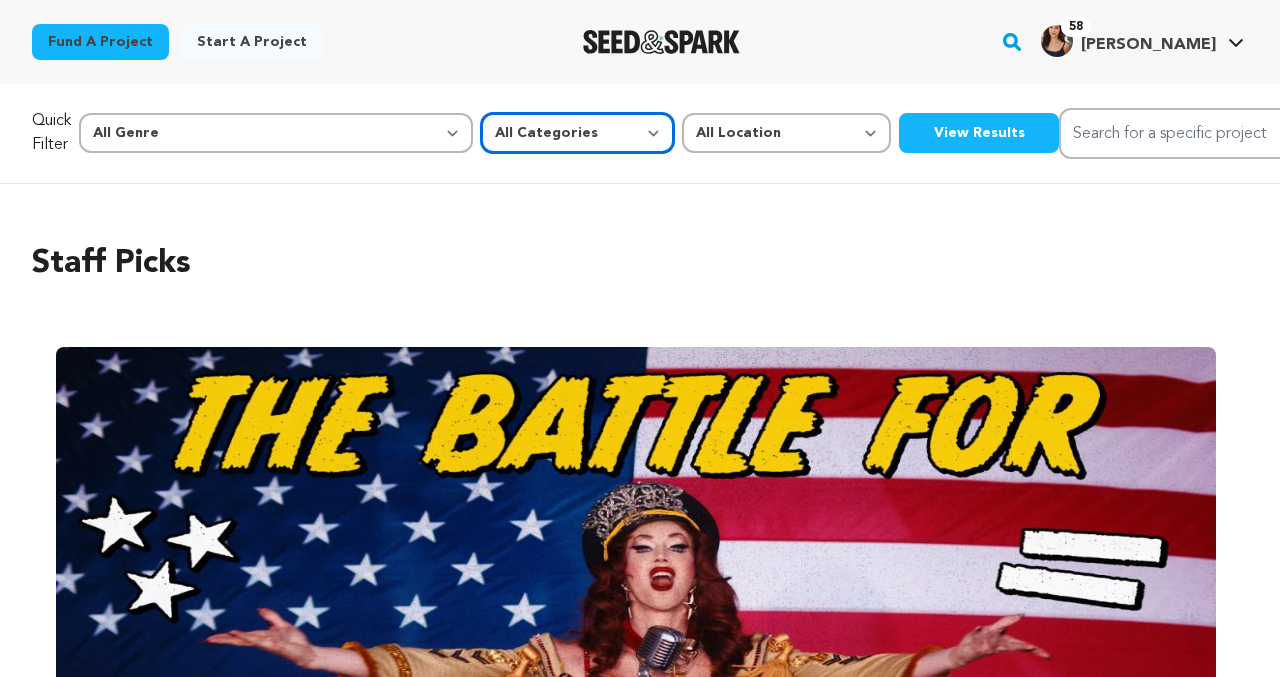 click on "All Categories
Film Feature
Film Short
Series
Music Video
Comics
Artist Residency
Art & Photography
Collective
Dance
Games
Music
Radio & Podcasts
Orgs & Companies
Venue & Spaces" at bounding box center [577, 133] 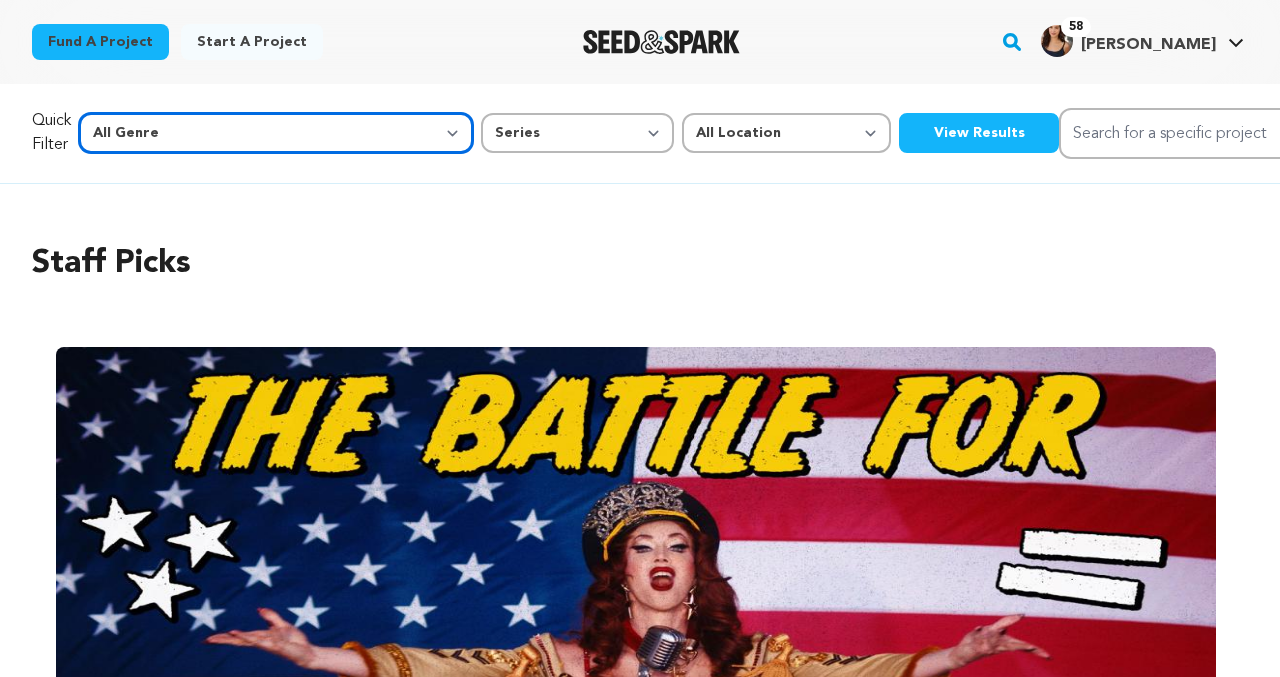 click on "All Genre
Action
Adventure
Afrobeat
Alternative
Ambient
Animation
Bebop
Big Band
Biography
Bluegrass
Blues
Classical
Comedy
Country
Crime
Disco
Documentary
Drama
Dubstep
Electronic/Dance
Emo
Experimental
Family
Fantasy
Film-Noir
Film-related Business
Filmmaker Resource
Folk
Foreign Film
Funk
Game-Show
Garage Grime" at bounding box center (276, 133) 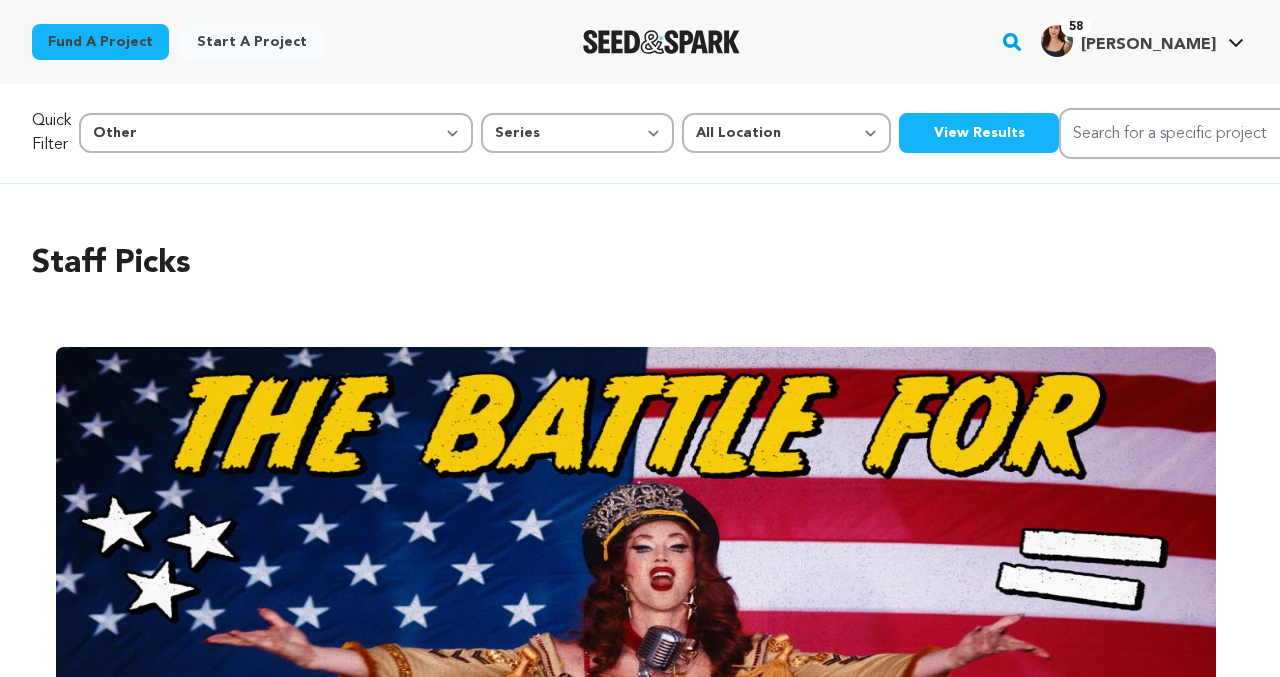click on "View Results" at bounding box center [979, 133] 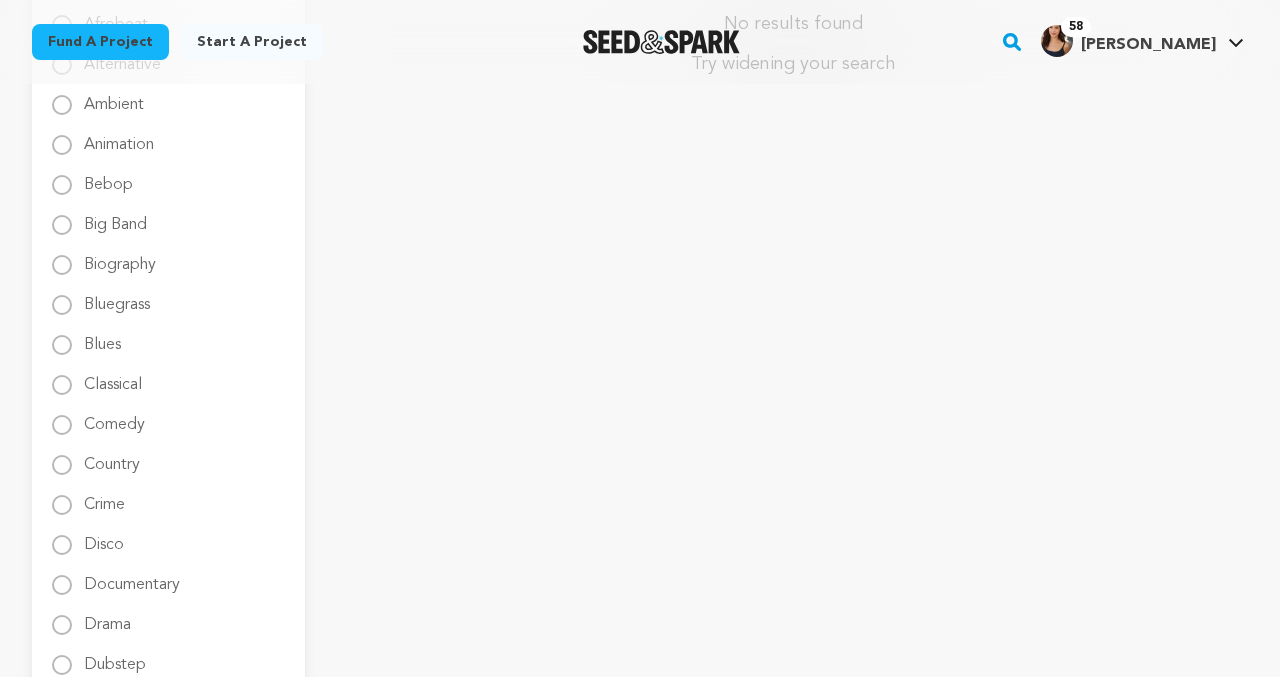 scroll, scrollTop: 514, scrollLeft: 0, axis: vertical 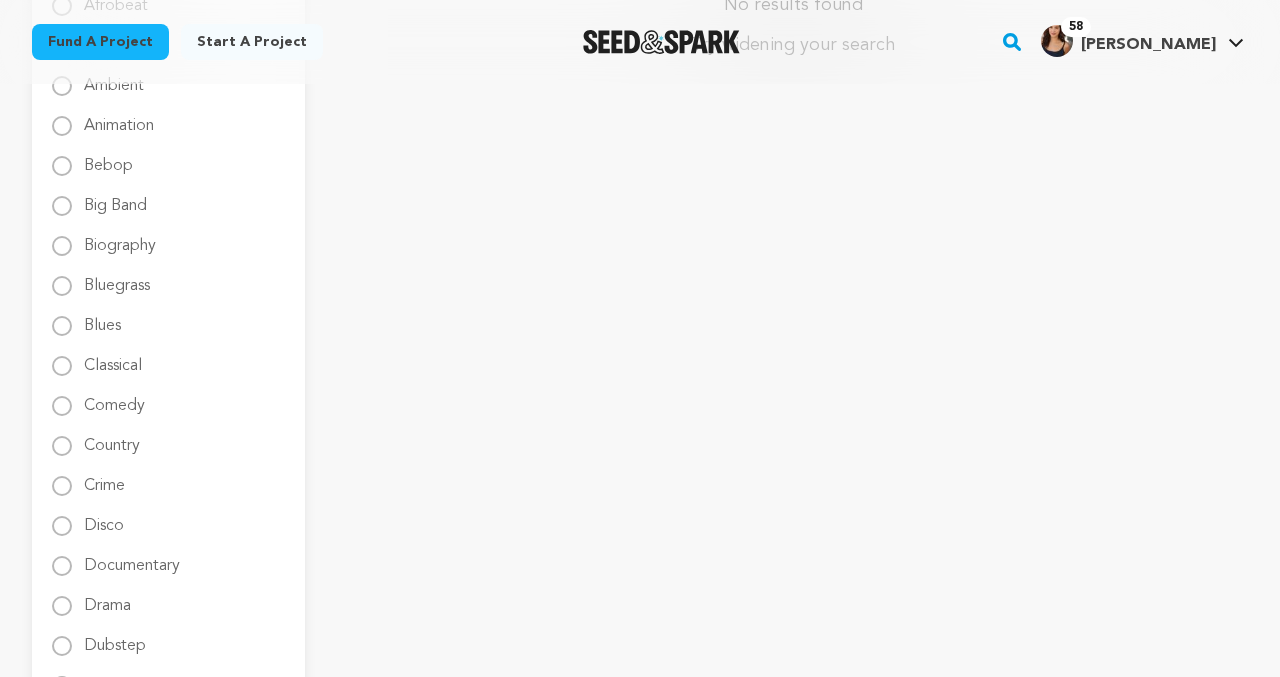 click on "Comedy" at bounding box center [114, 398] 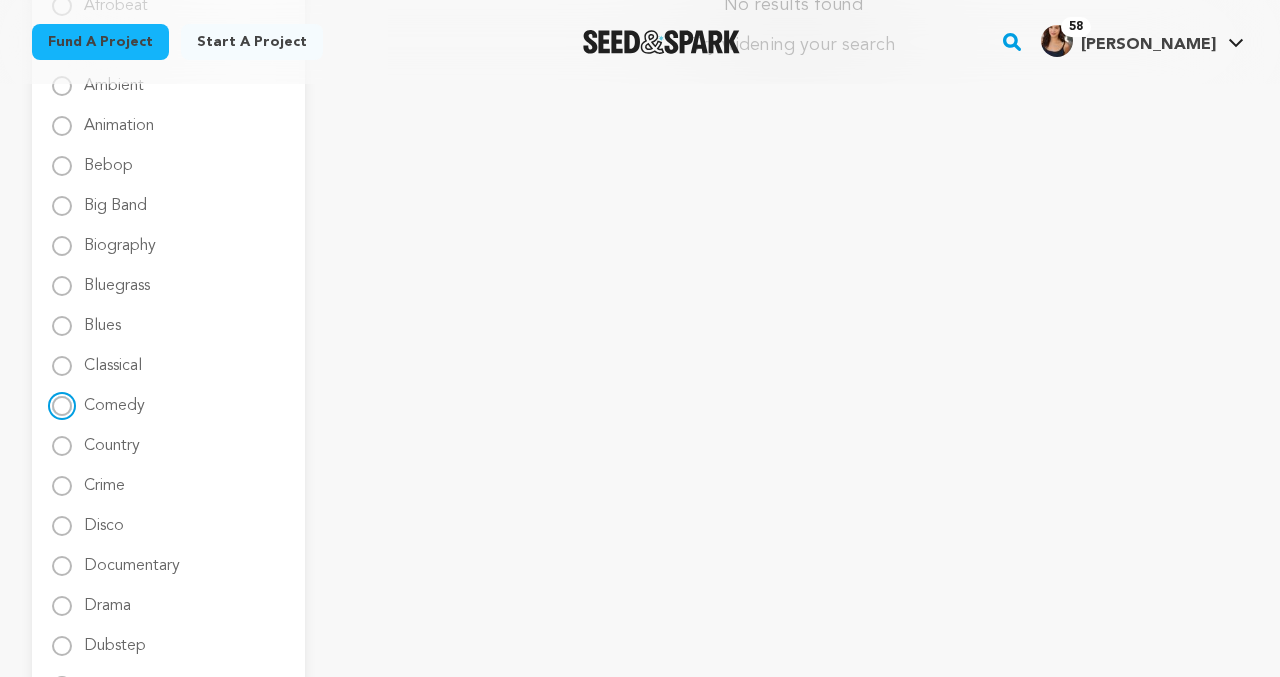 click on "Comedy" at bounding box center (62, 406) 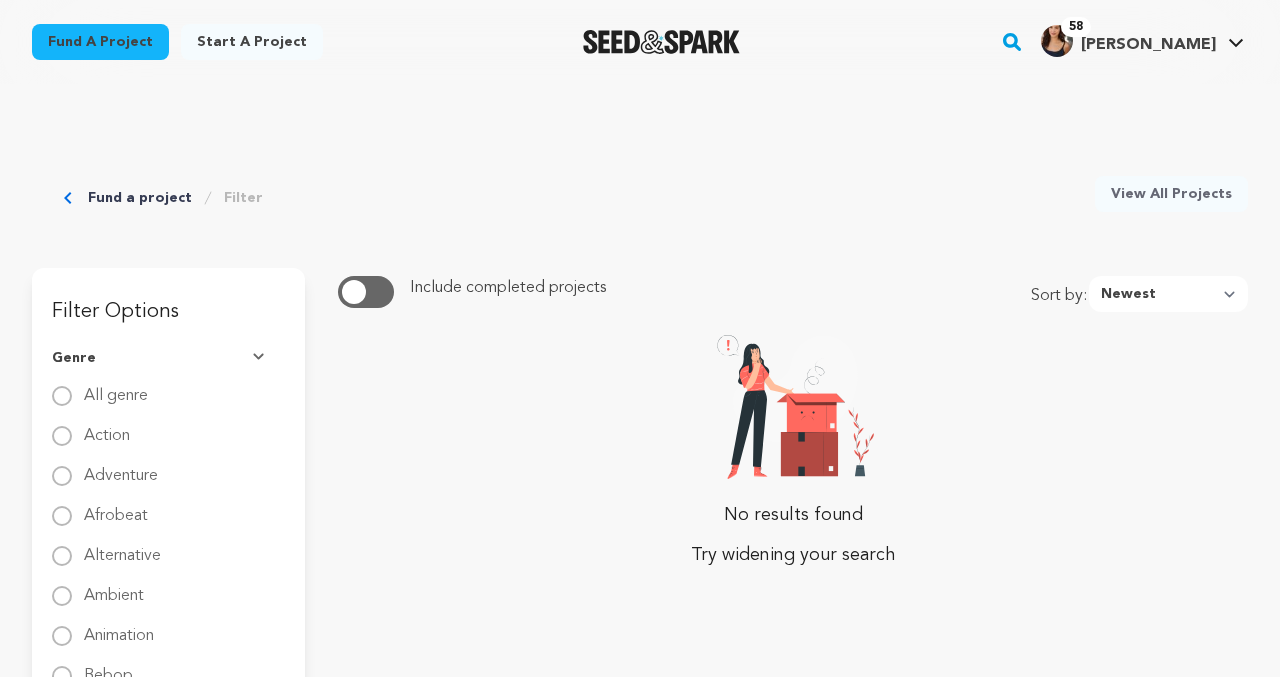 scroll, scrollTop: 0, scrollLeft: 0, axis: both 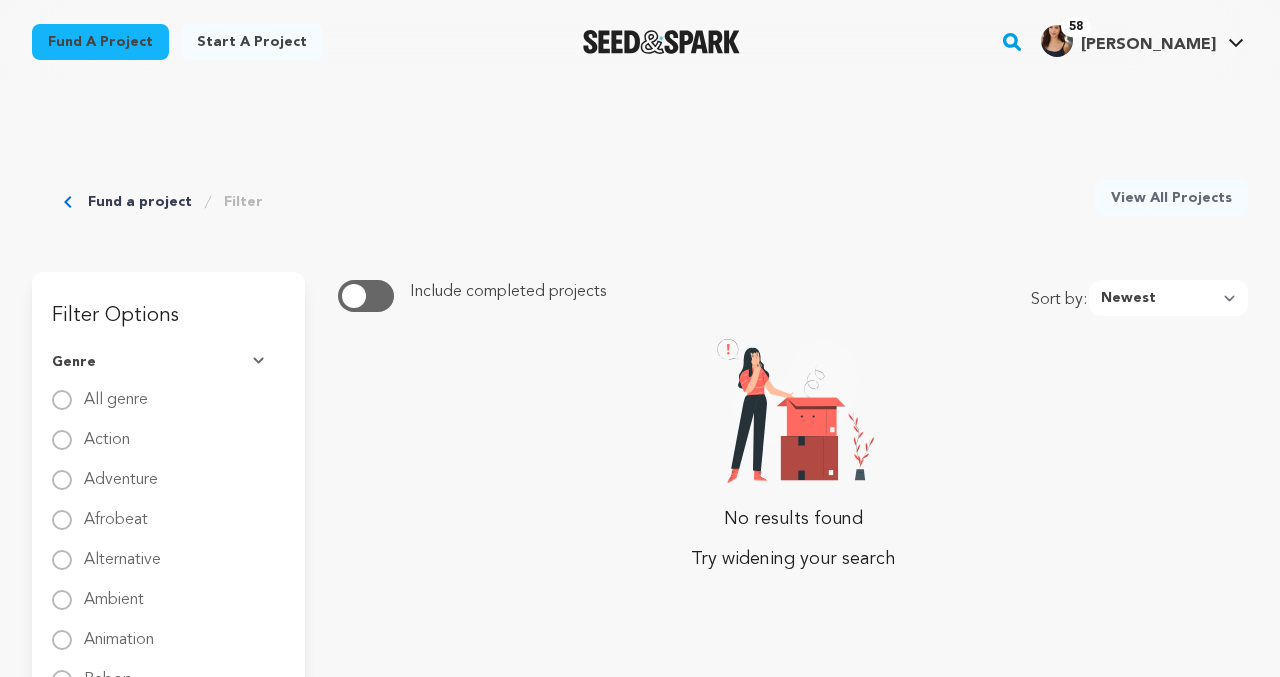 click on "Fund a project" at bounding box center (140, 202) 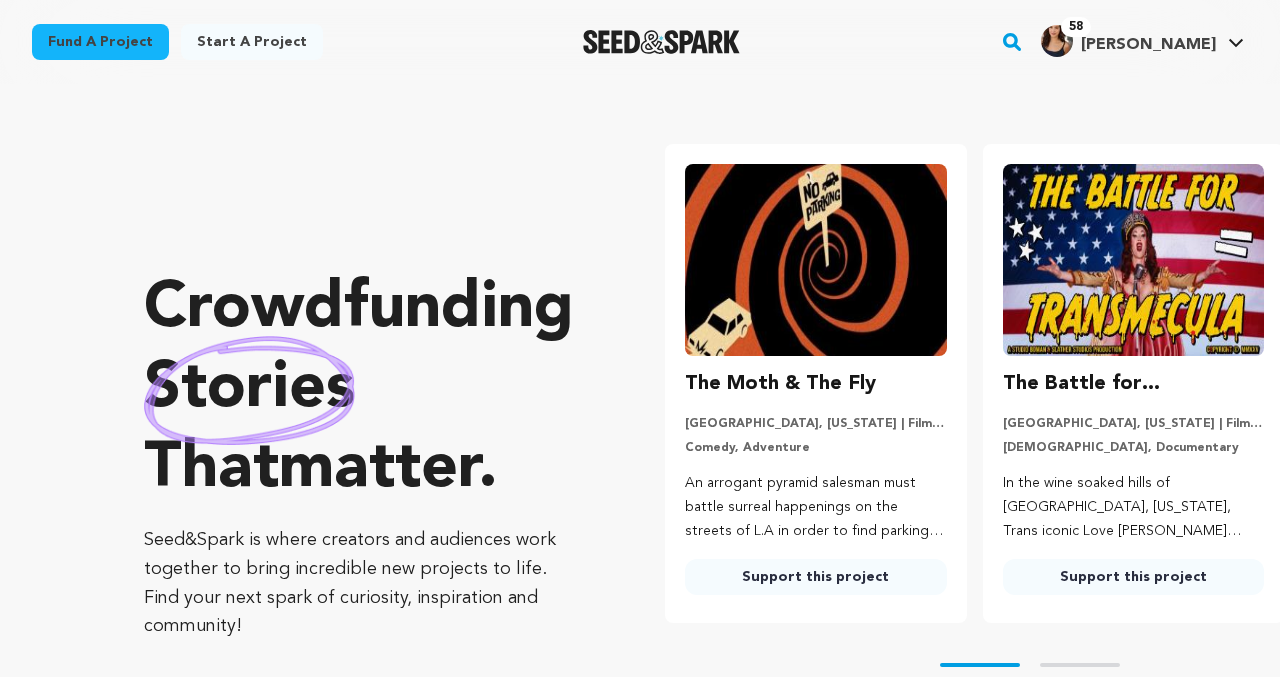 scroll, scrollTop: 0, scrollLeft: 0, axis: both 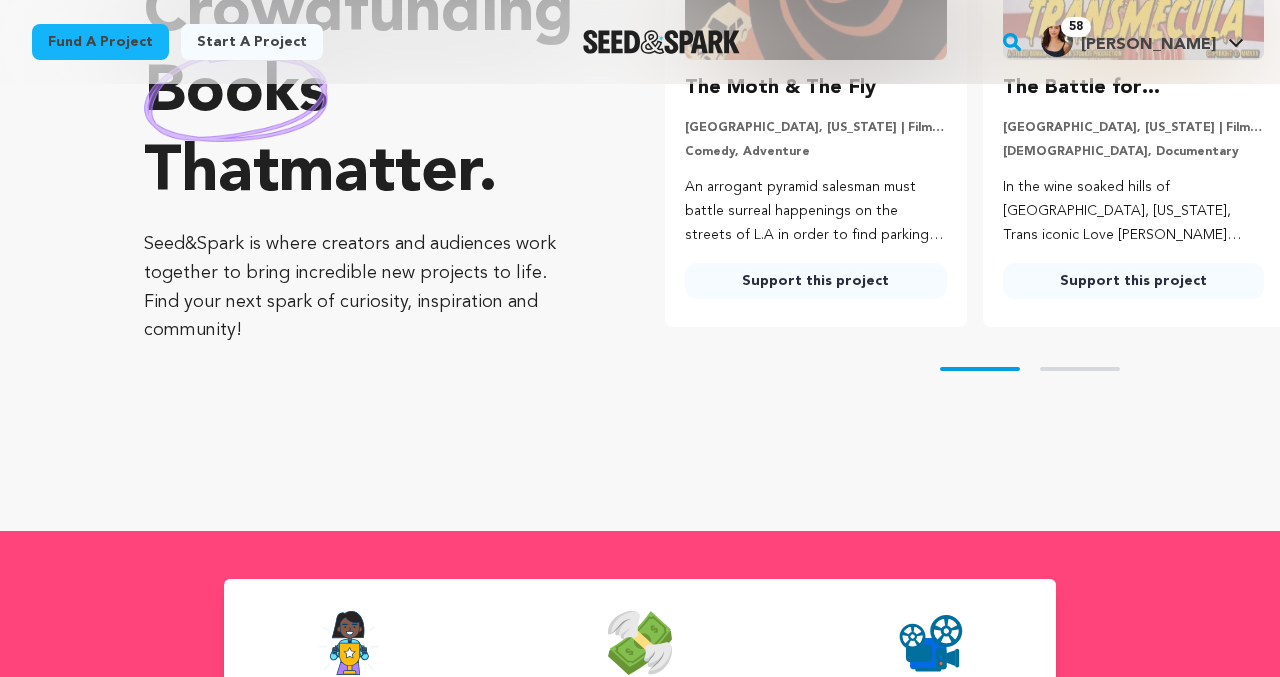click on "Skip to next slide page" at bounding box center (1080, 369) 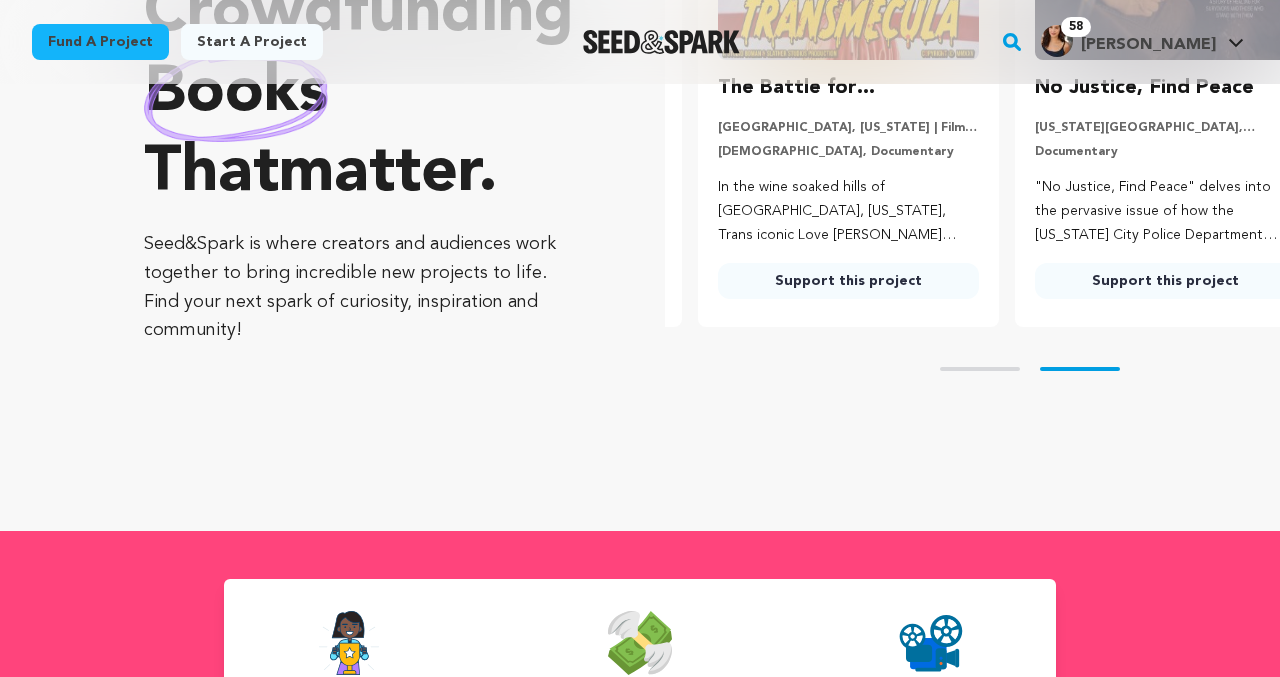 scroll, scrollTop: 0, scrollLeft: 333, axis: horizontal 